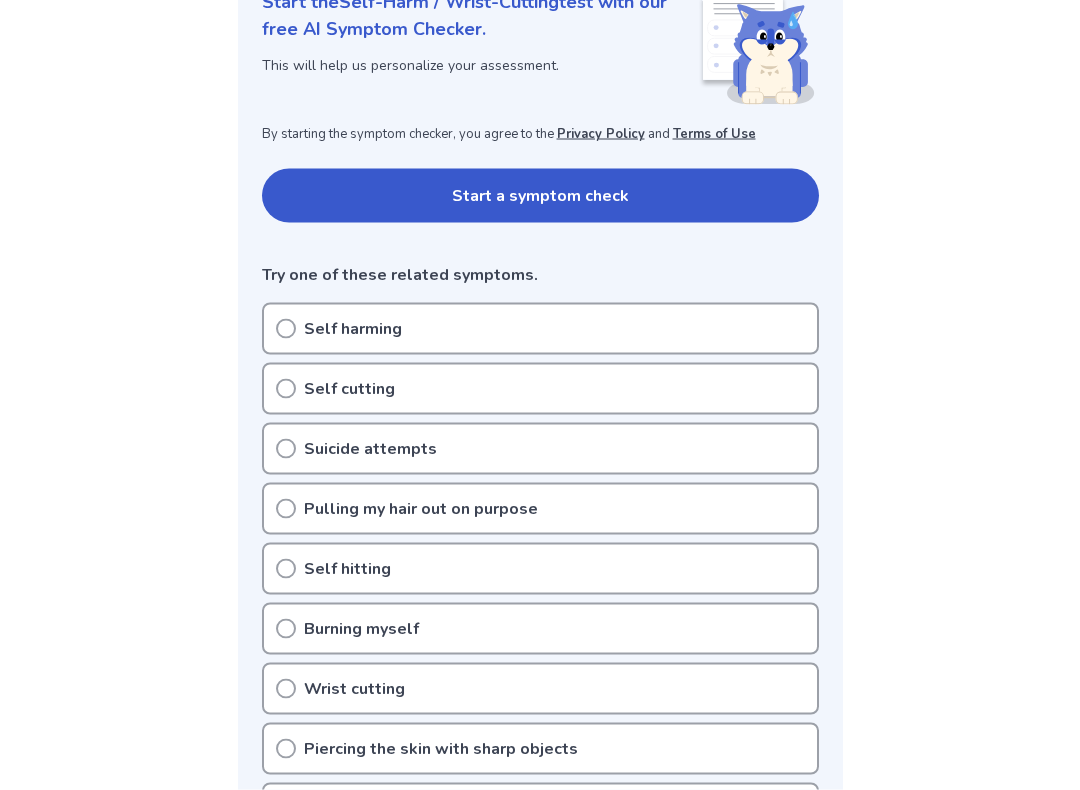 scroll, scrollTop: 298, scrollLeft: 0, axis: vertical 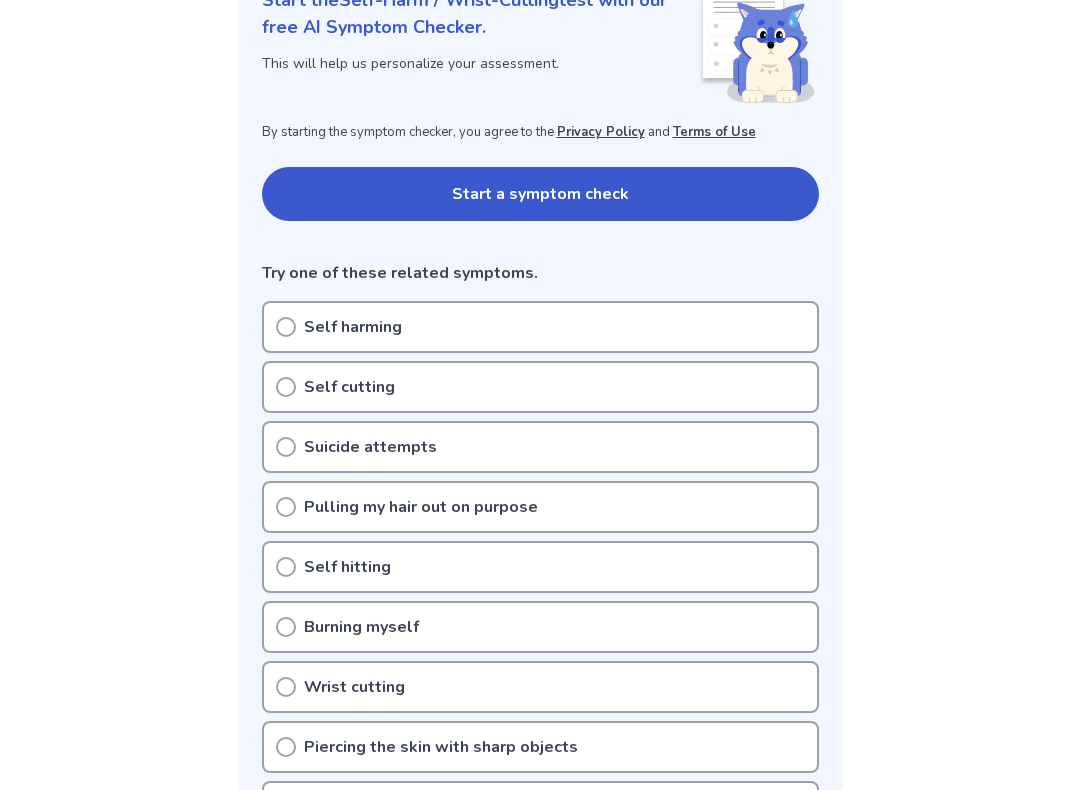 click on "Suicide attempts" at bounding box center (540, 447) 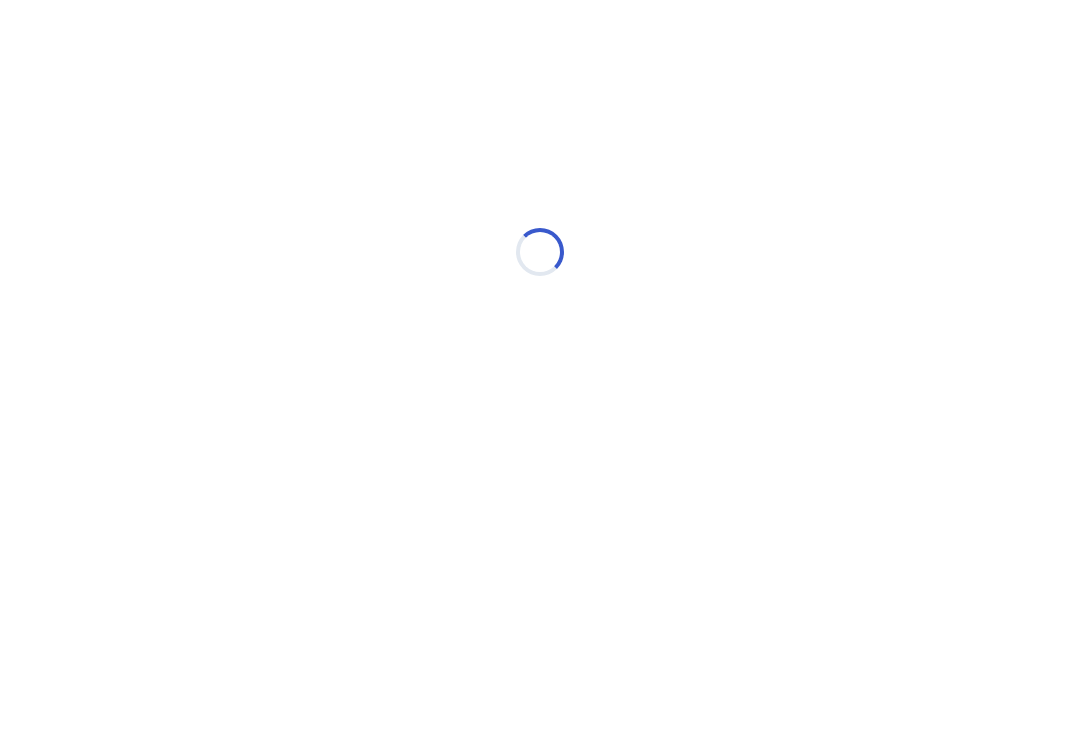 scroll, scrollTop: 0, scrollLeft: 0, axis: both 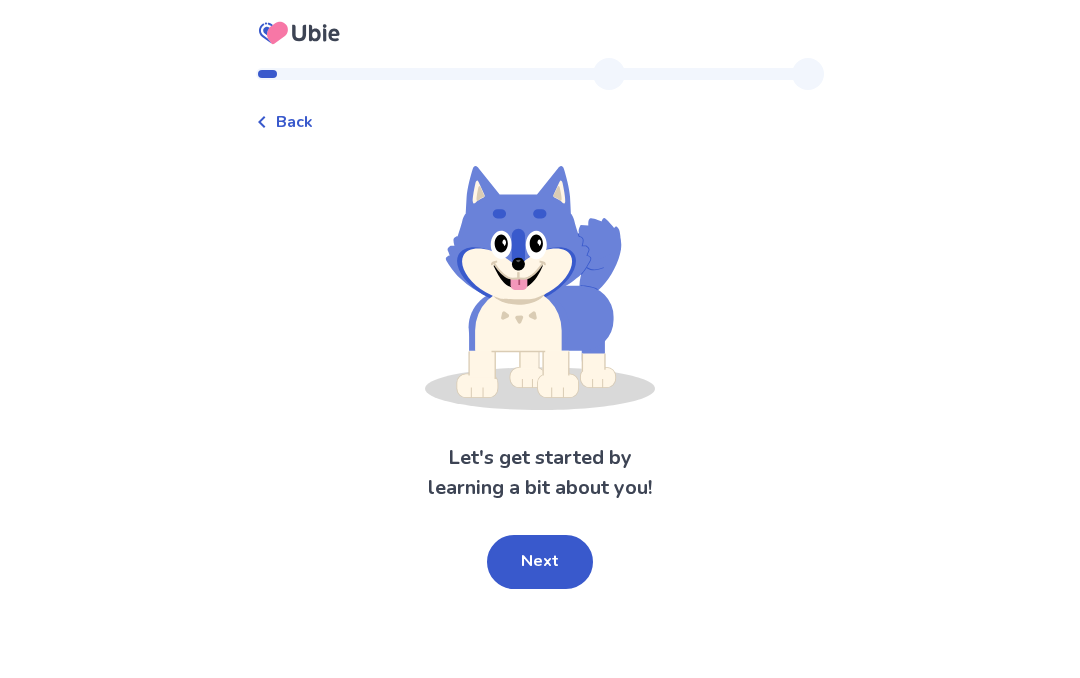 click on "Next" at bounding box center (540, 562) 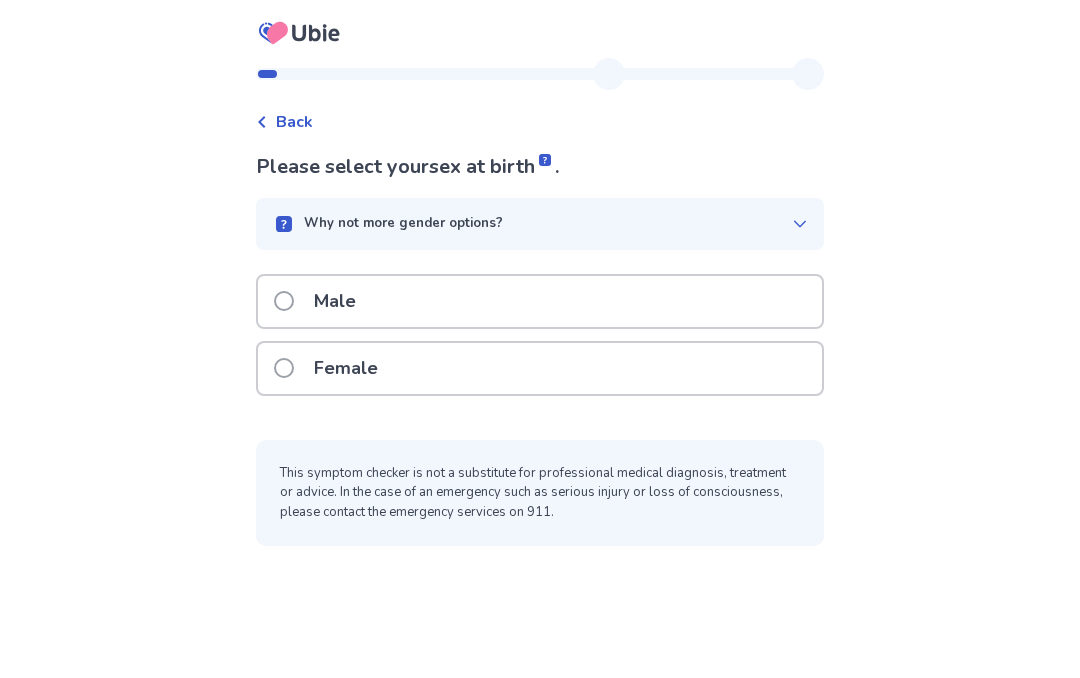 click at bounding box center (284, 368) 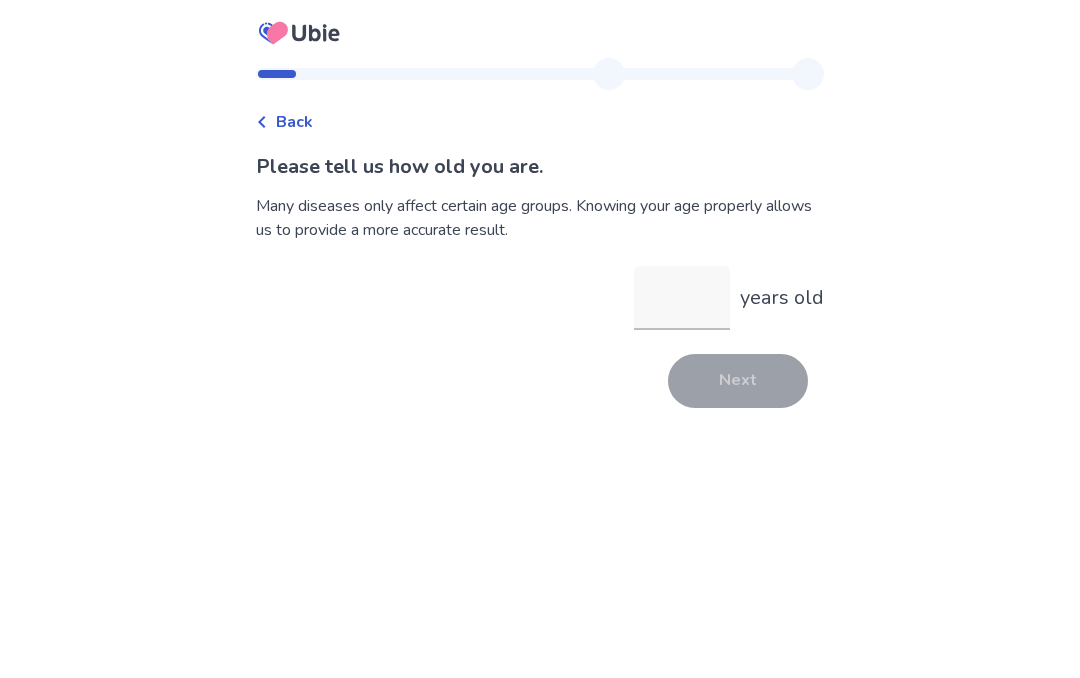 click on "years old" at bounding box center [682, 298] 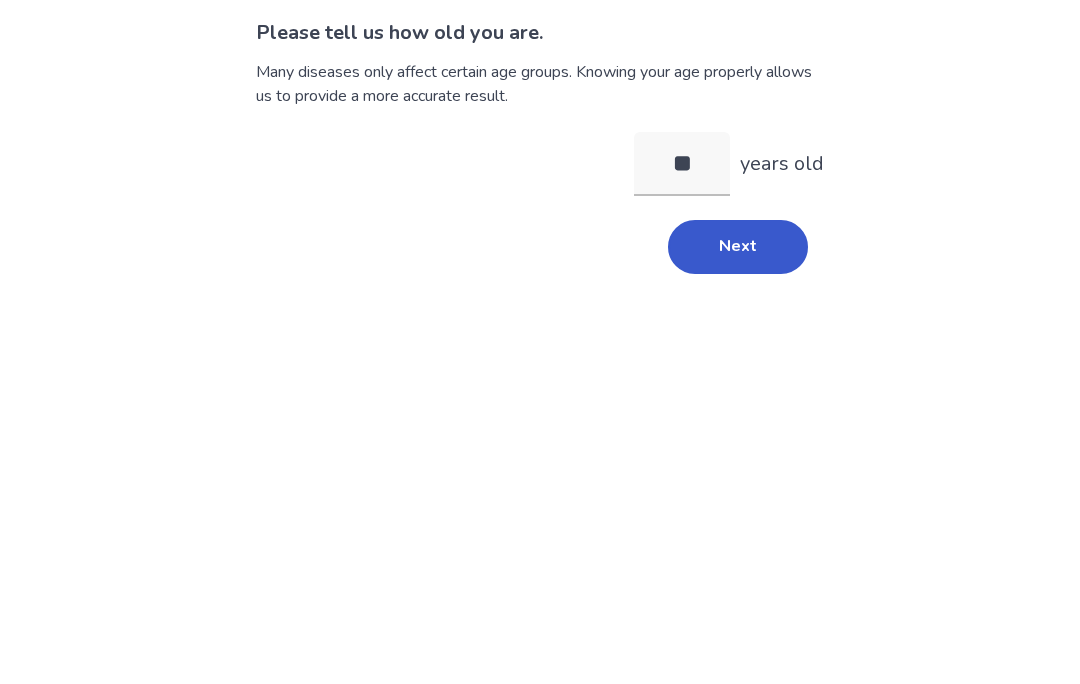click on "Next" at bounding box center (738, 381) 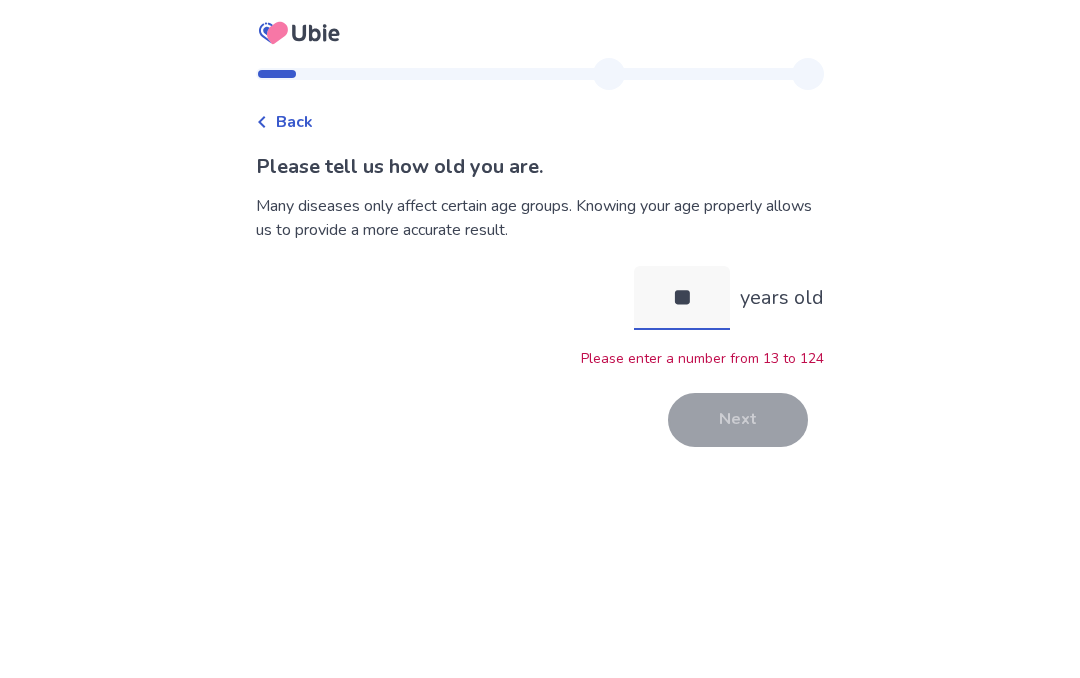 click on "**" at bounding box center (682, 298) 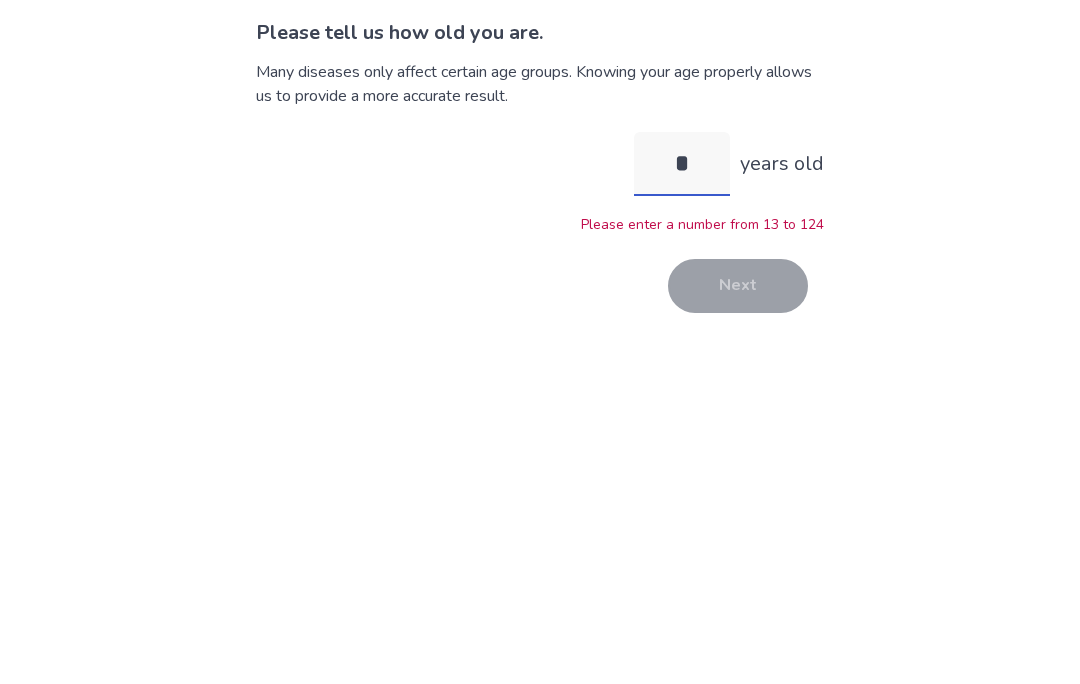type on "**" 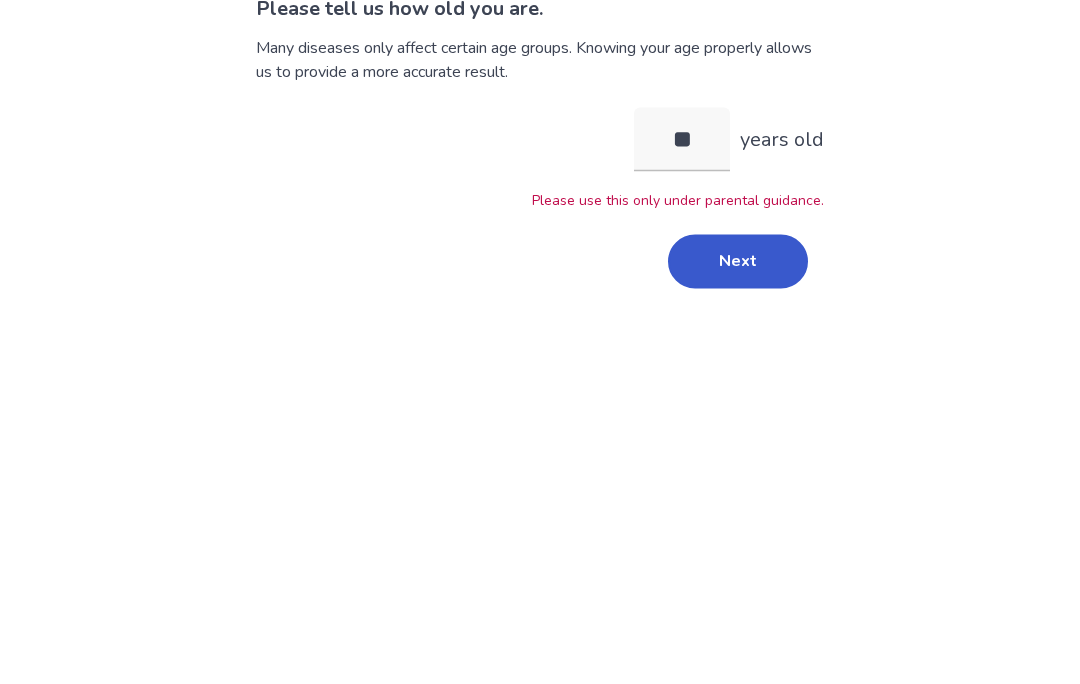 click on "Next" at bounding box center (738, 420) 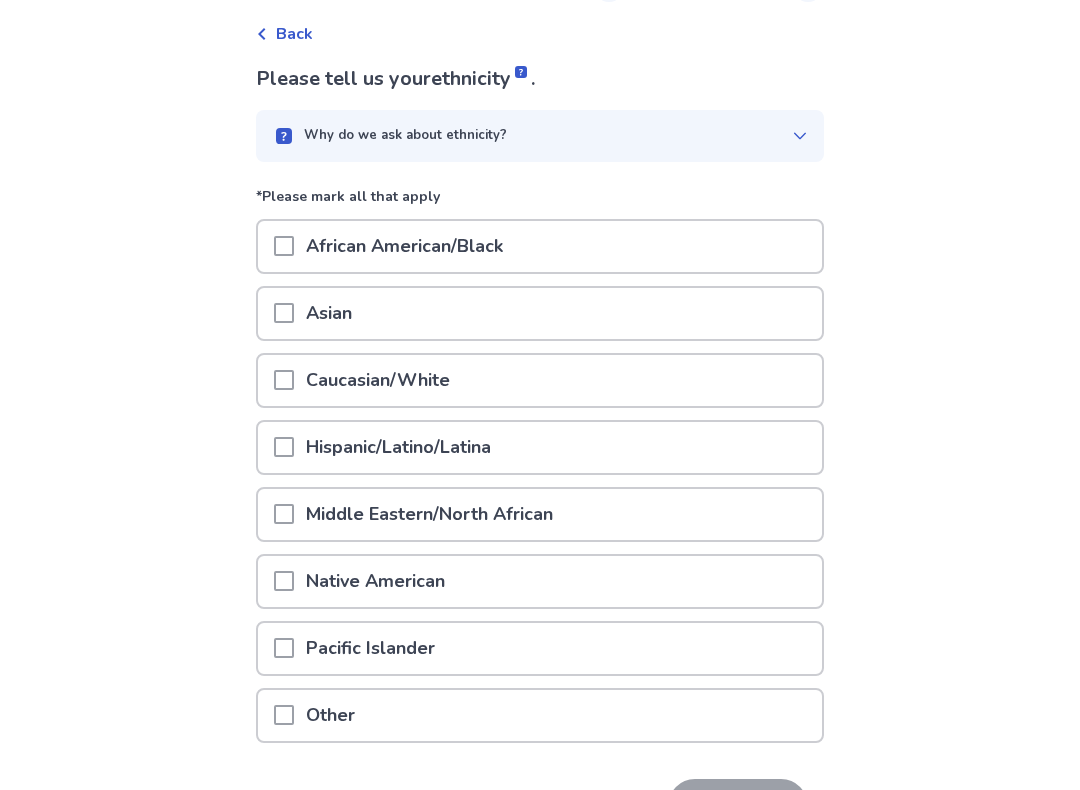 scroll, scrollTop: 92, scrollLeft: 0, axis: vertical 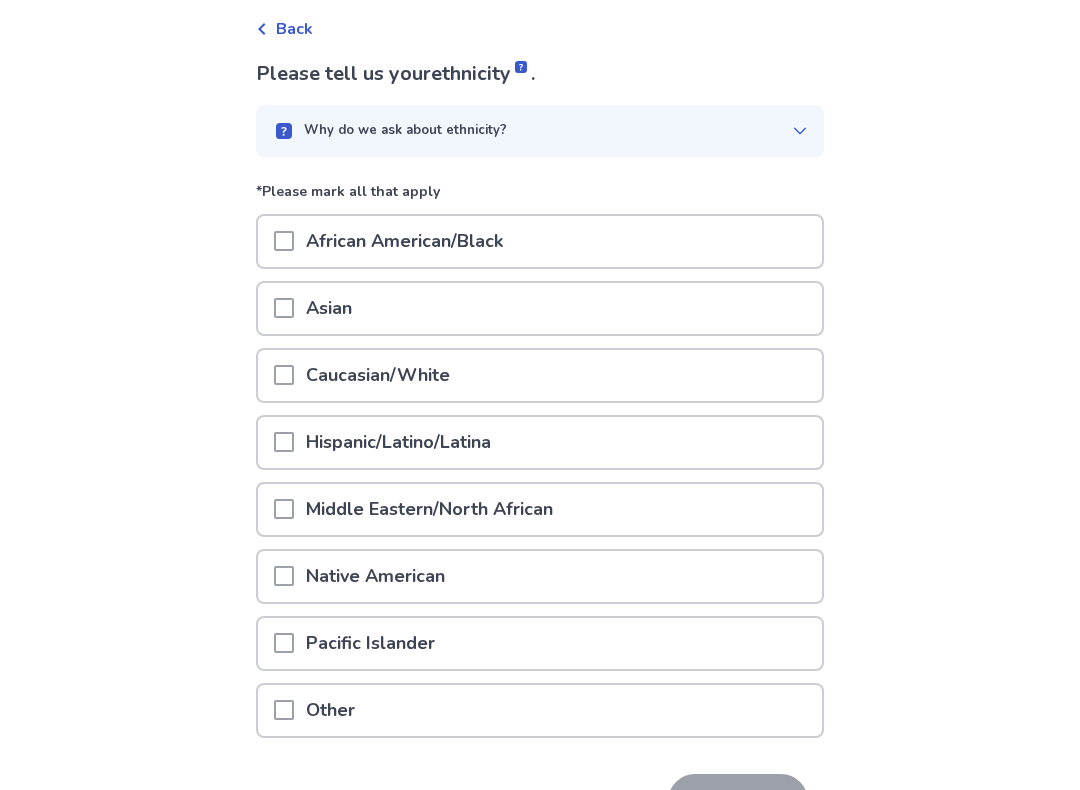 click at bounding box center (284, 443) 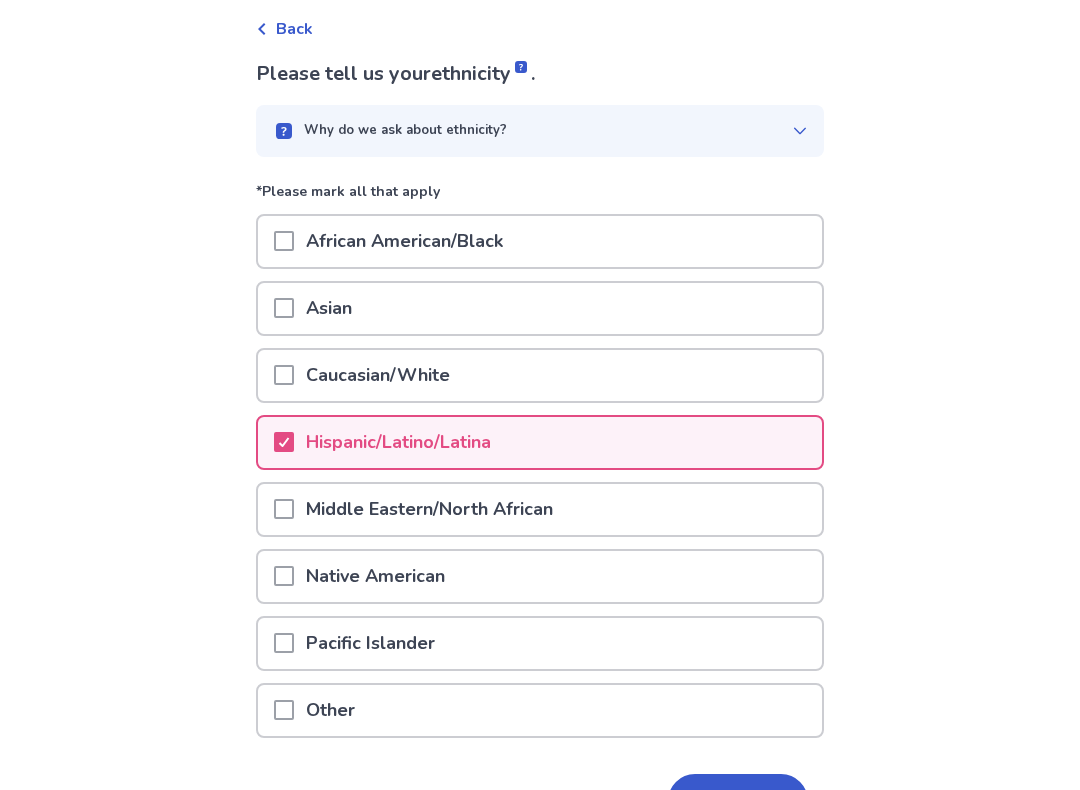 click on "Native American" at bounding box center (375, 576) 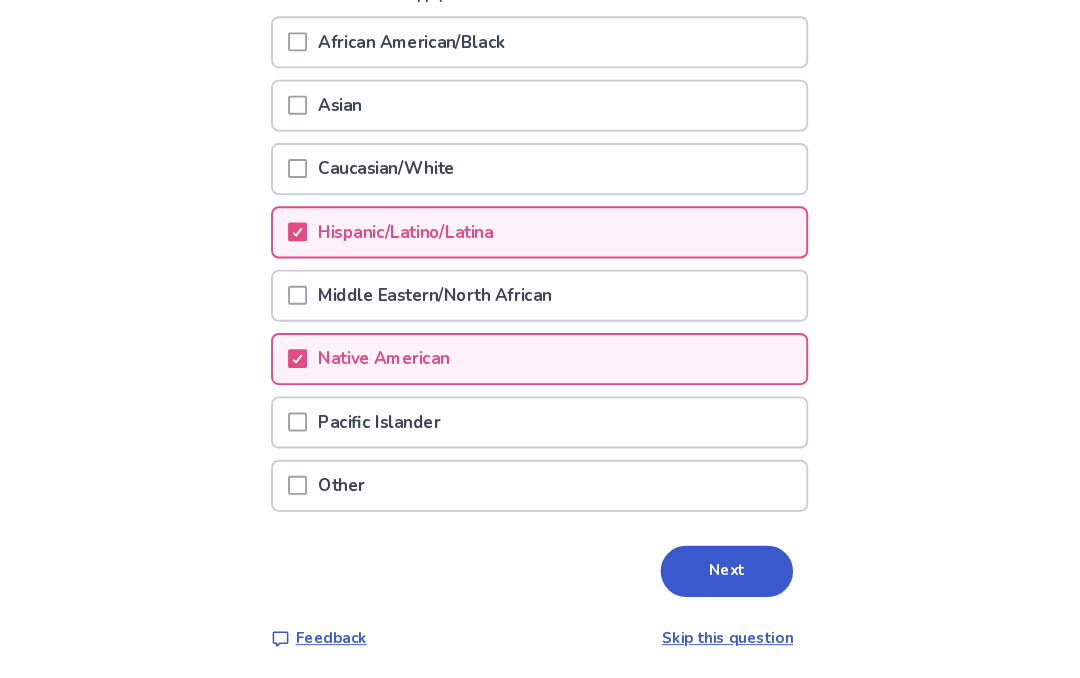 scroll, scrollTop: 309, scrollLeft: 0, axis: vertical 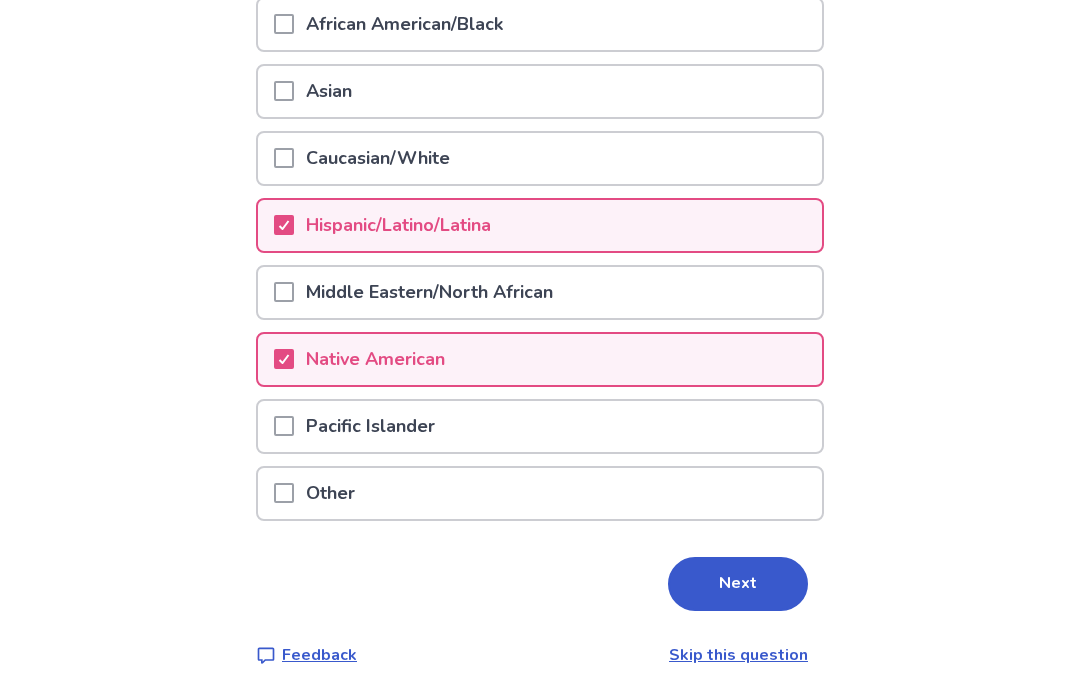 click on "Next" at bounding box center [738, 585] 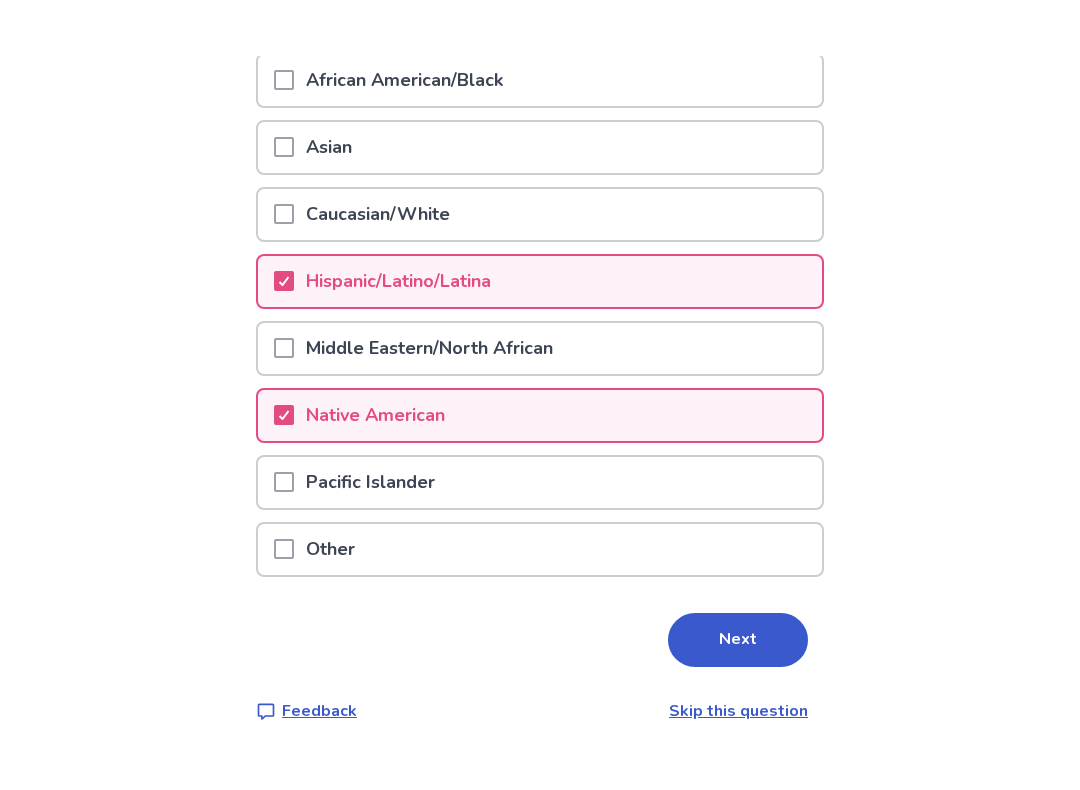 scroll, scrollTop: 0, scrollLeft: 0, axis: both 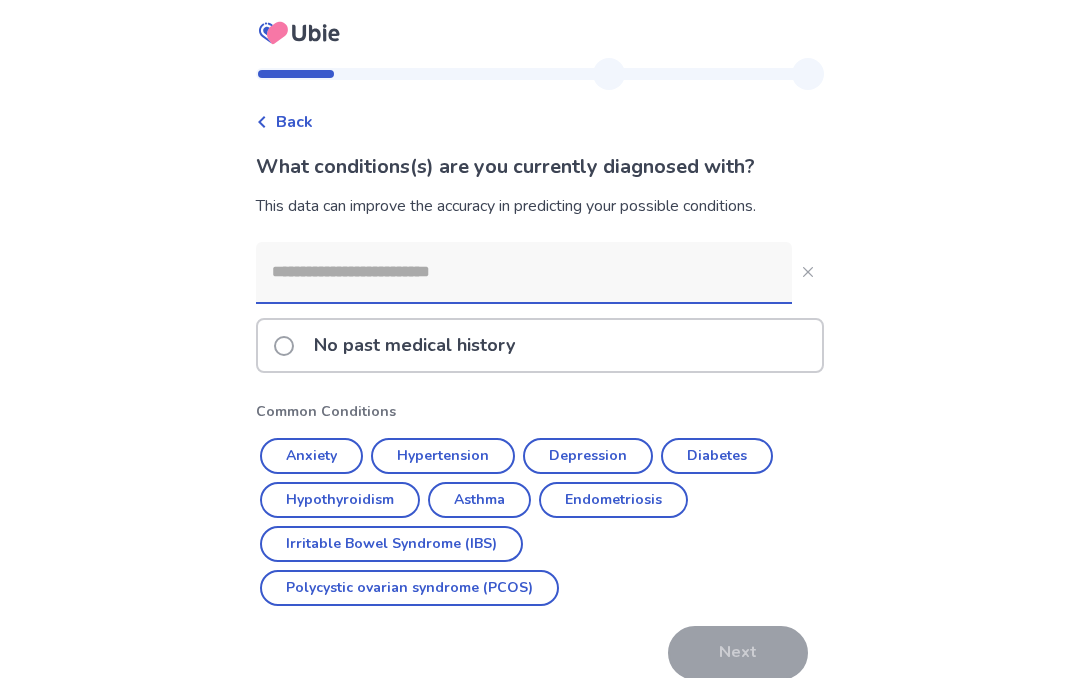 click on "No past medical history" at bounding box center (540, 351) 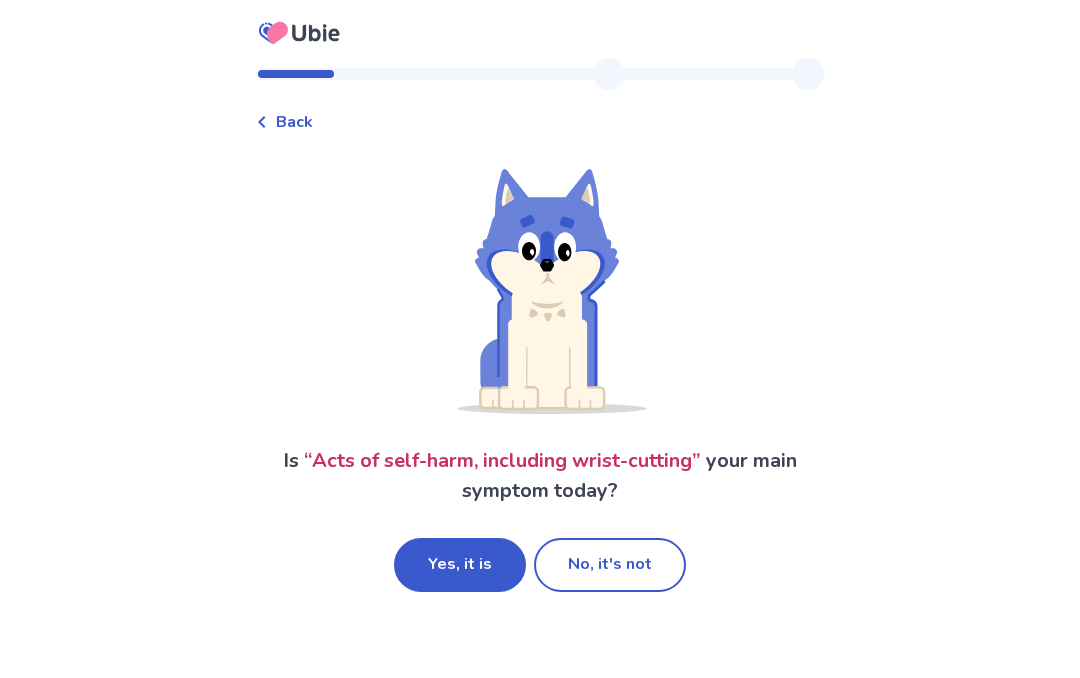 click on "Yes, it is" at bounding box center (460, 565) 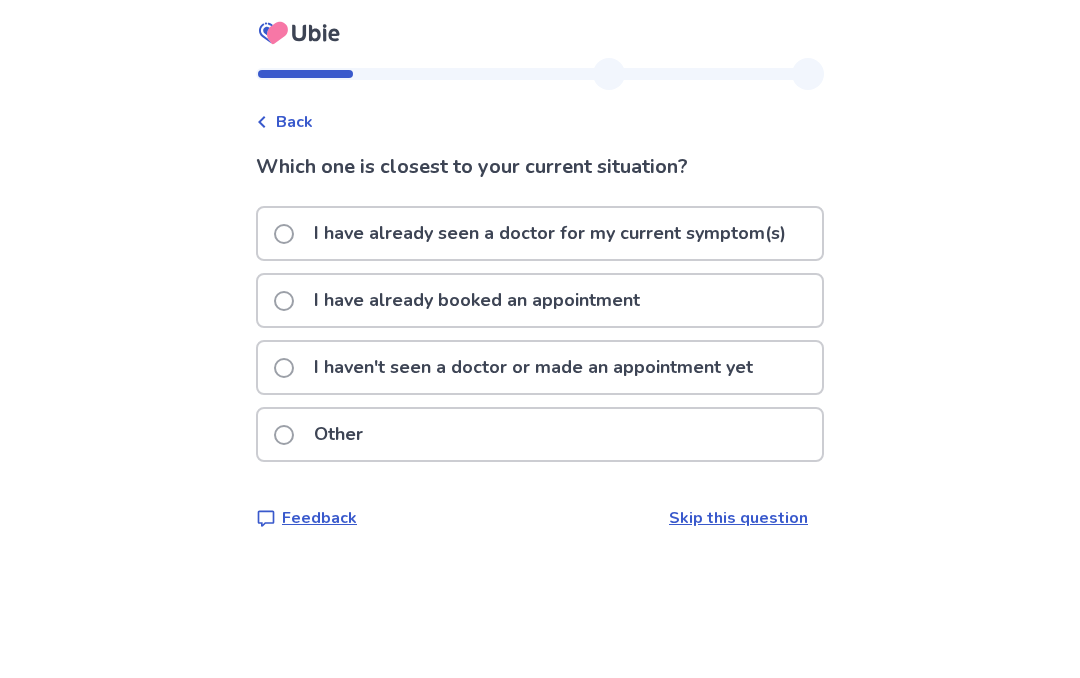 click on "I haven't seen a doctor or made an appointment yet" at bounding box center (533, 367) 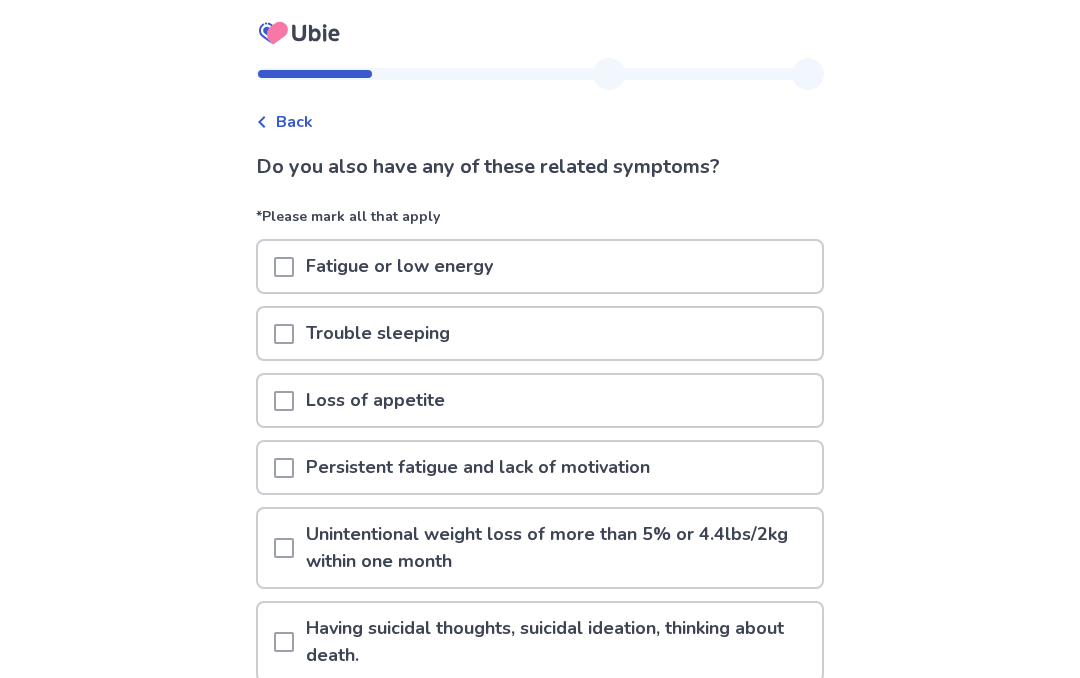 click on "Fatigue or low energy" at bounding box center (540, 266) 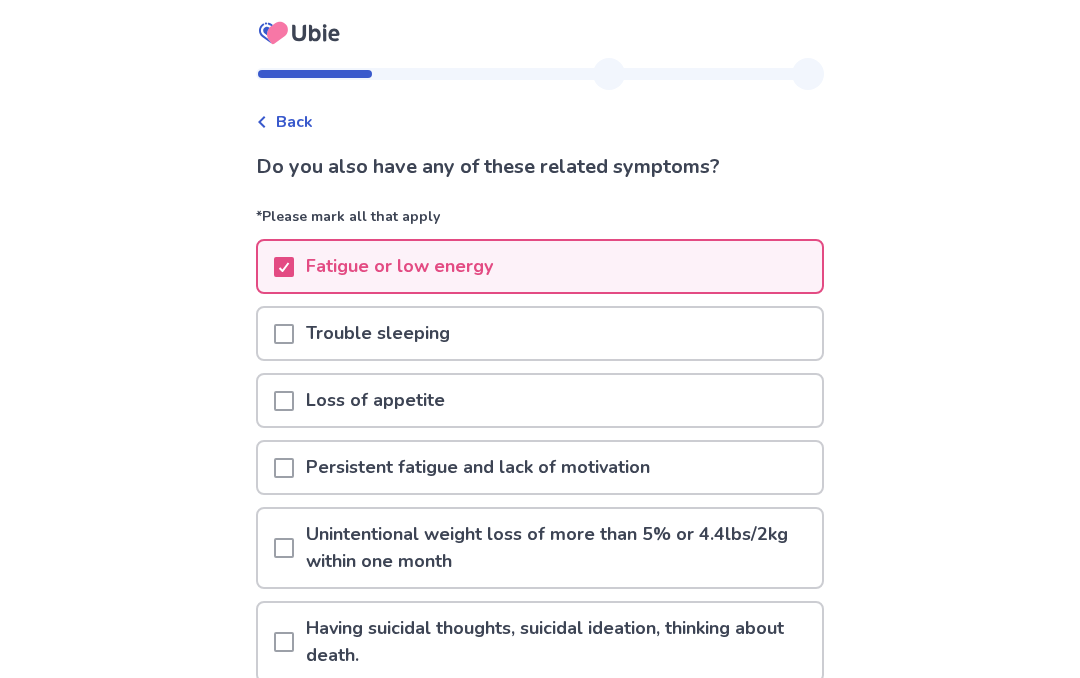 click on "Trouble sleeping" at bounding box center [540, 333] 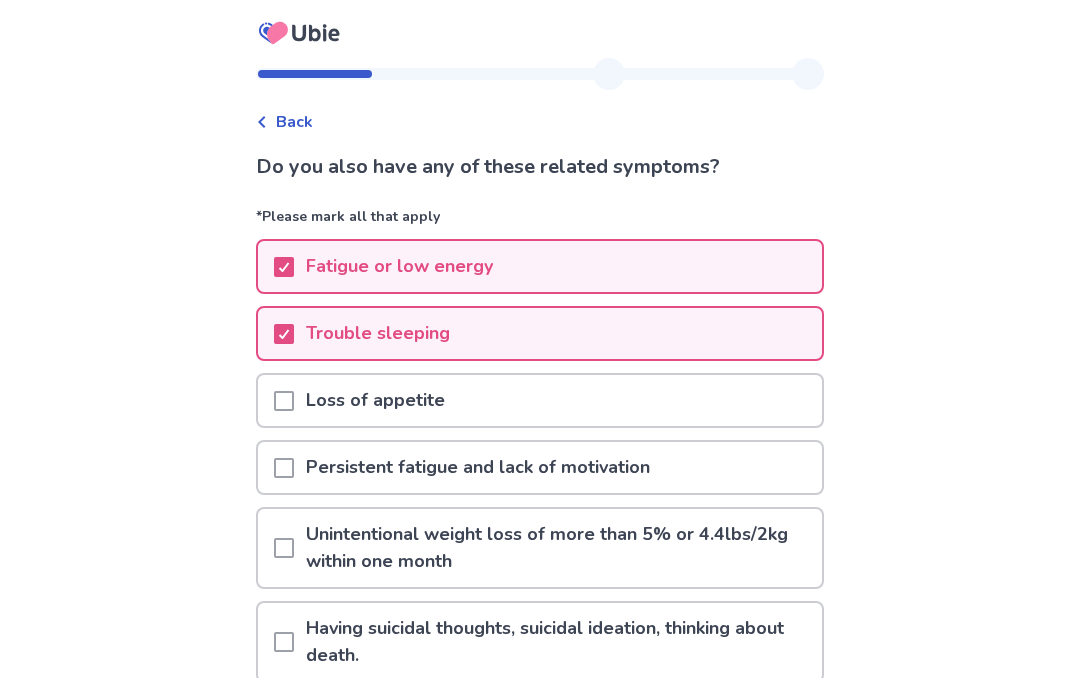 click on "Persistent fatigue and lack of motivation" at bounding box center (540, 467) 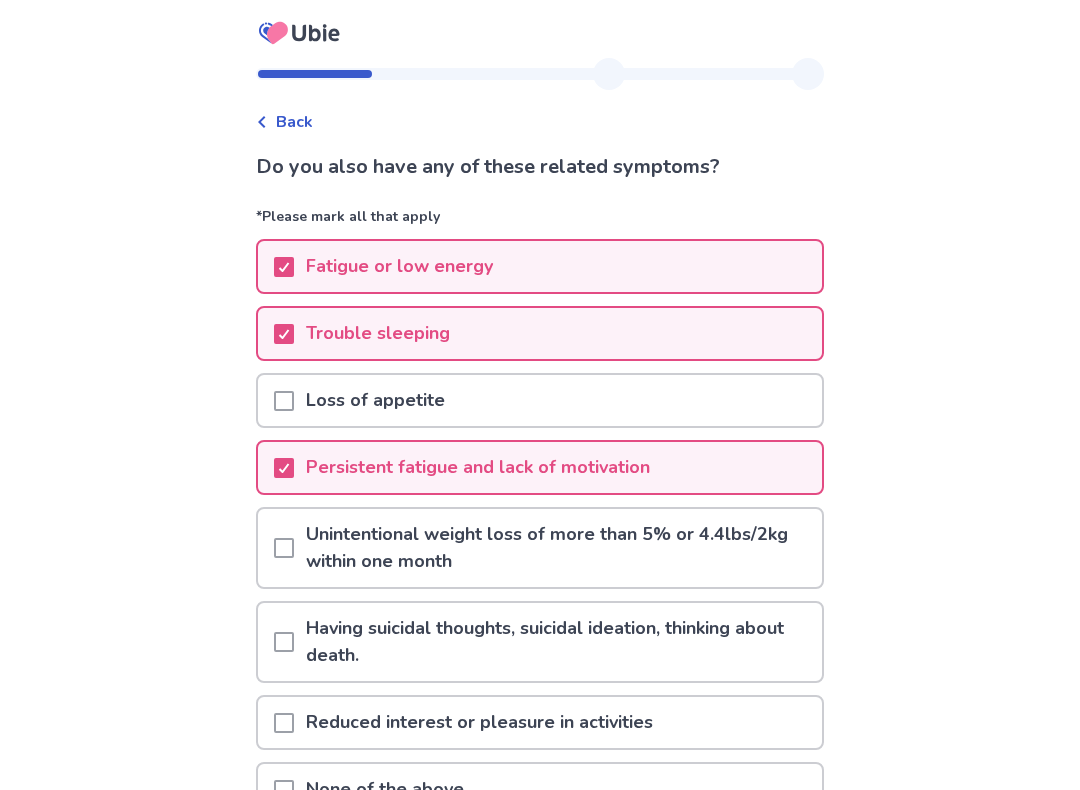click on "Having suicidal thoughts, suicidal ideation, thinking about death." at bounding box center [558, 642] 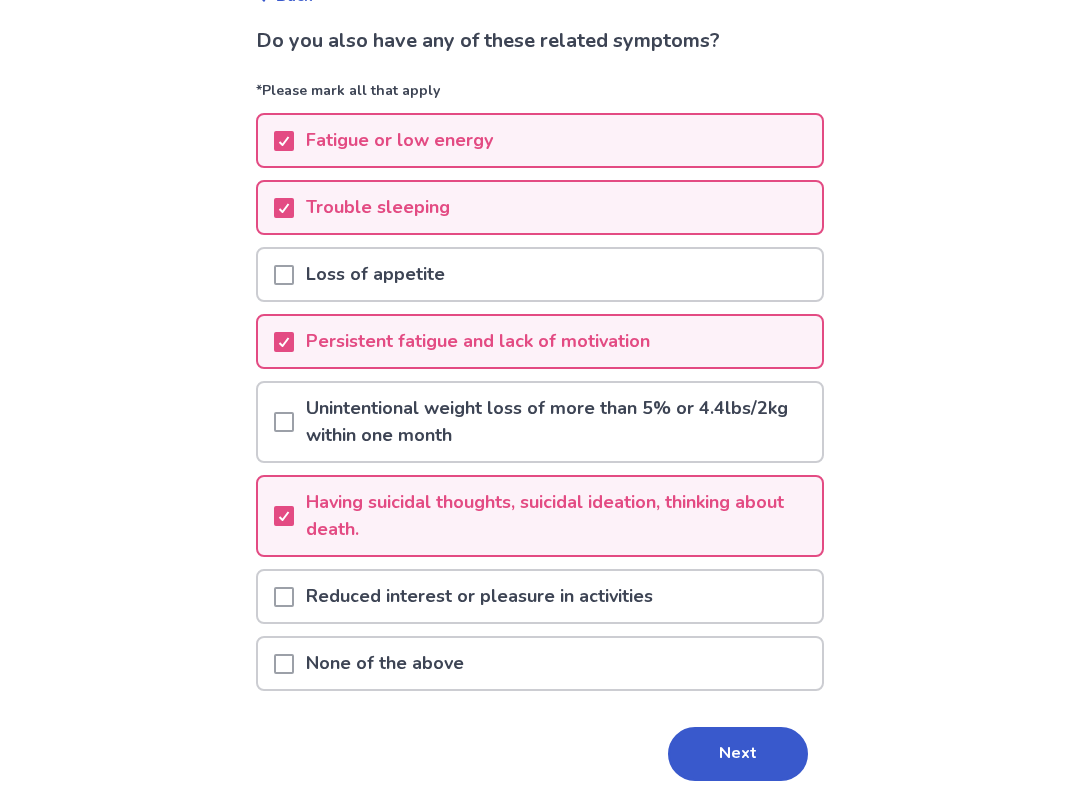 scroll, scrollTop: 137, scrollLeft: 0, axis: vertical 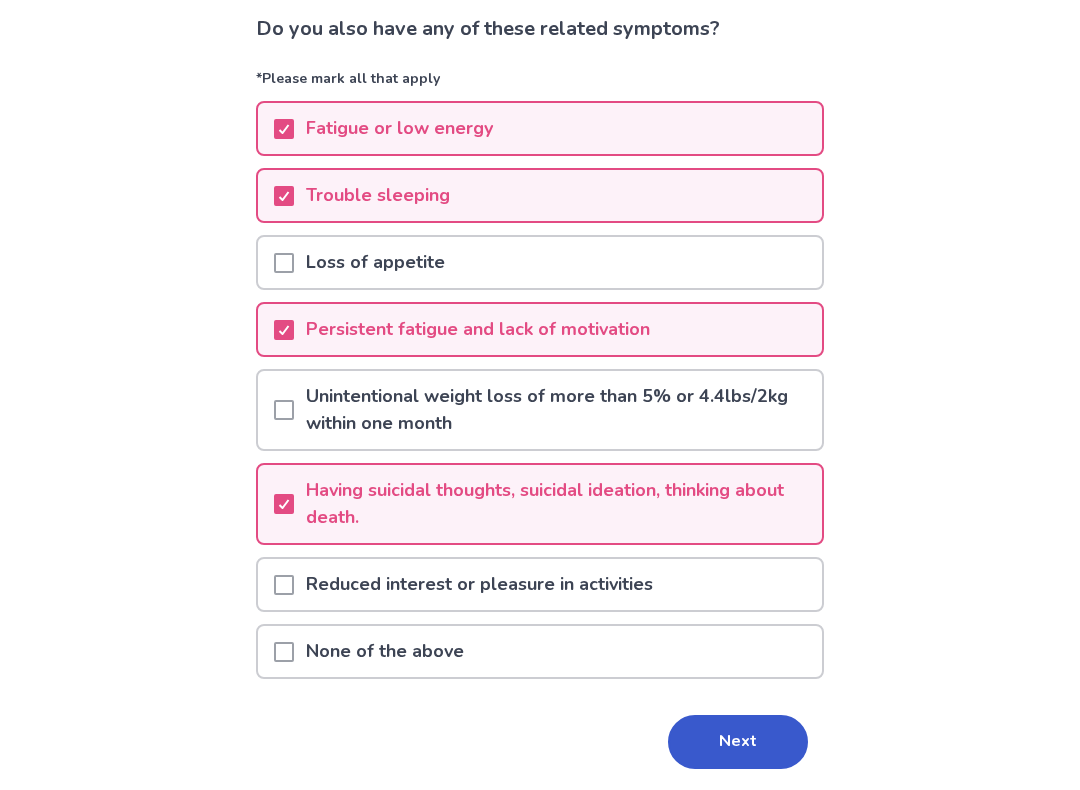 click on "Next" at bounding box center (738, 743) 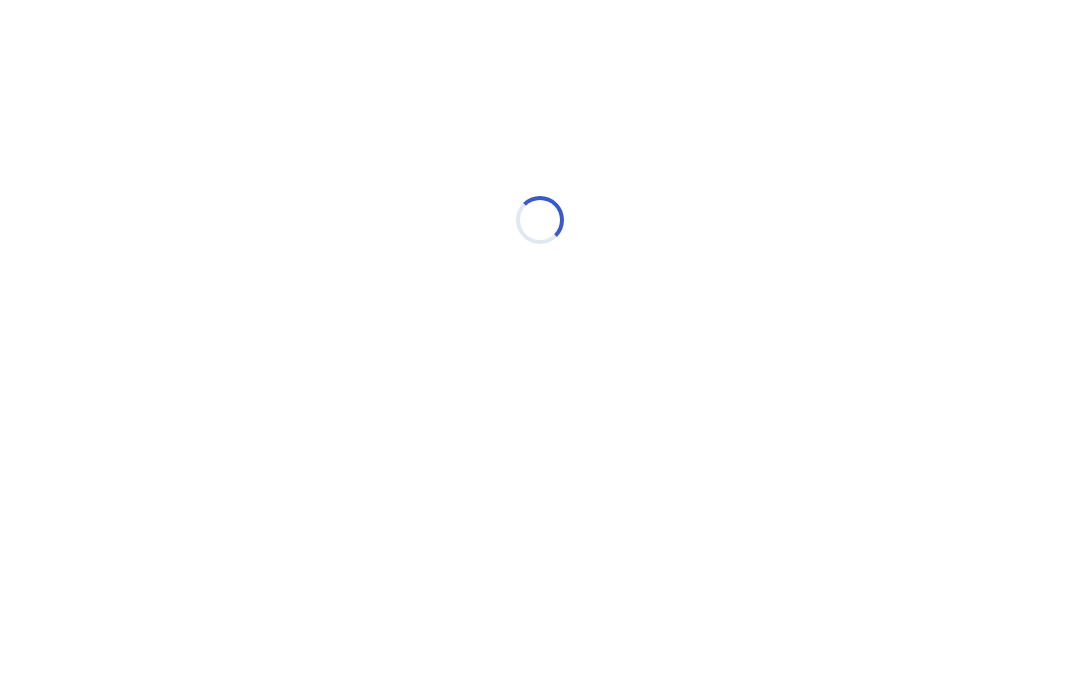 select on "*" 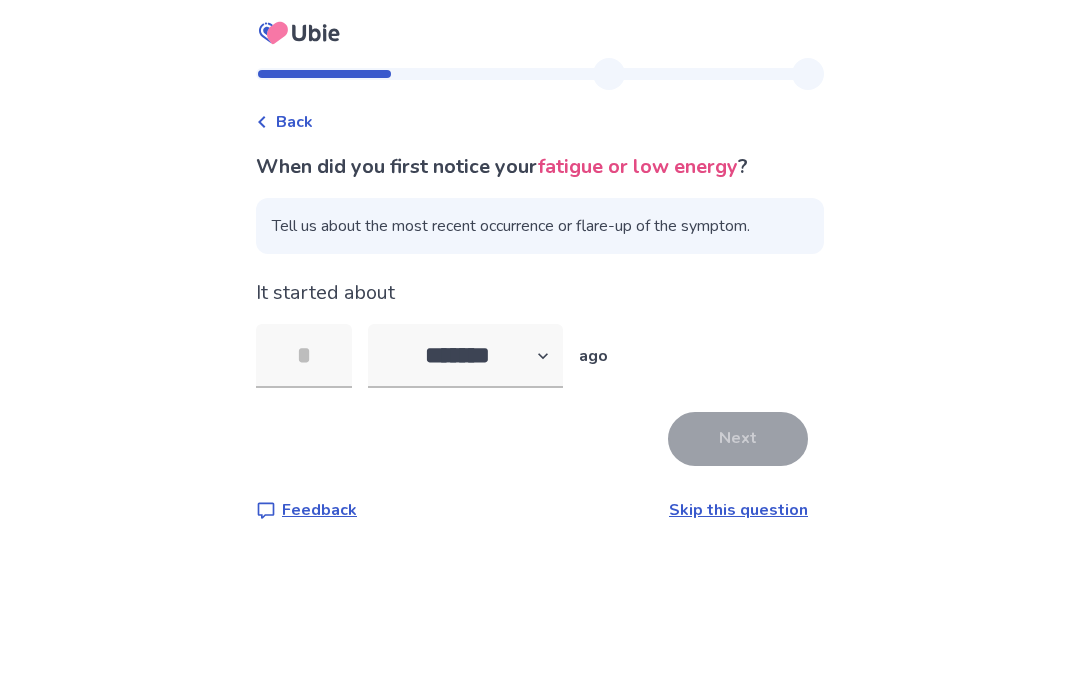 click on "Skip this question" at bounding box center [738, 510] 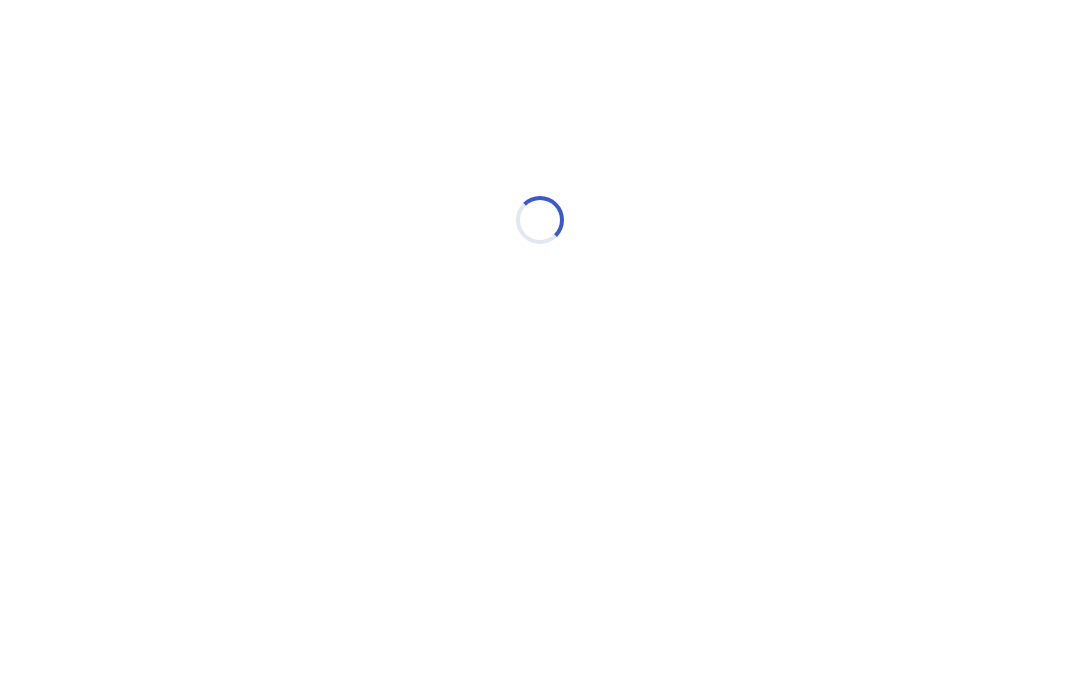 select on "*" 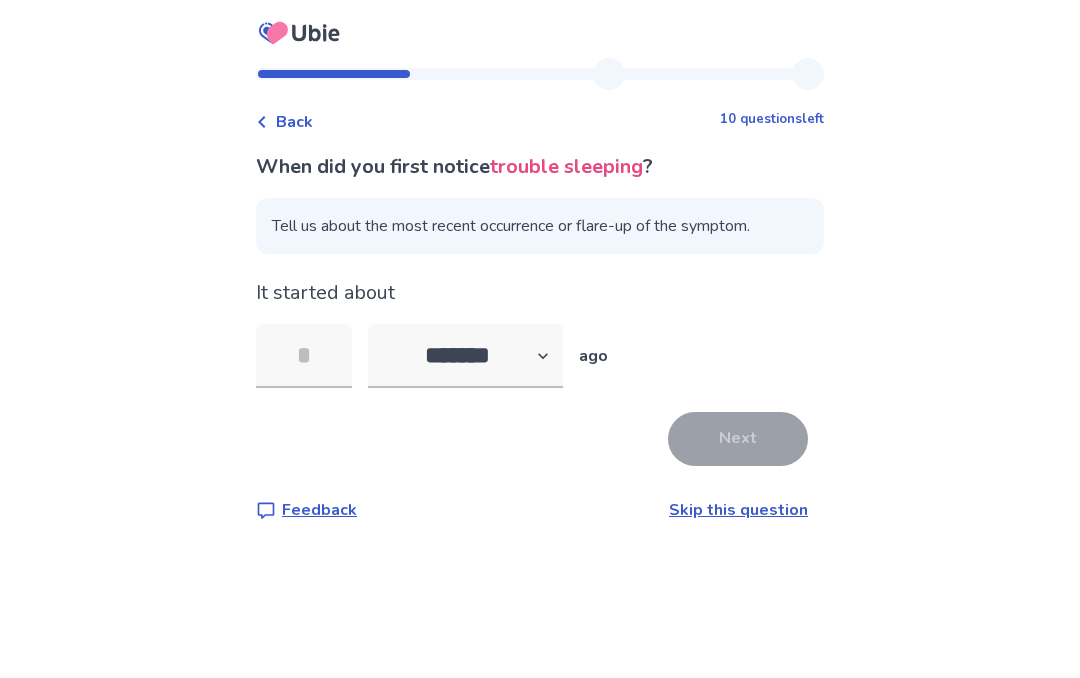 click on "Skip this question" at bounding box center [738, 510] 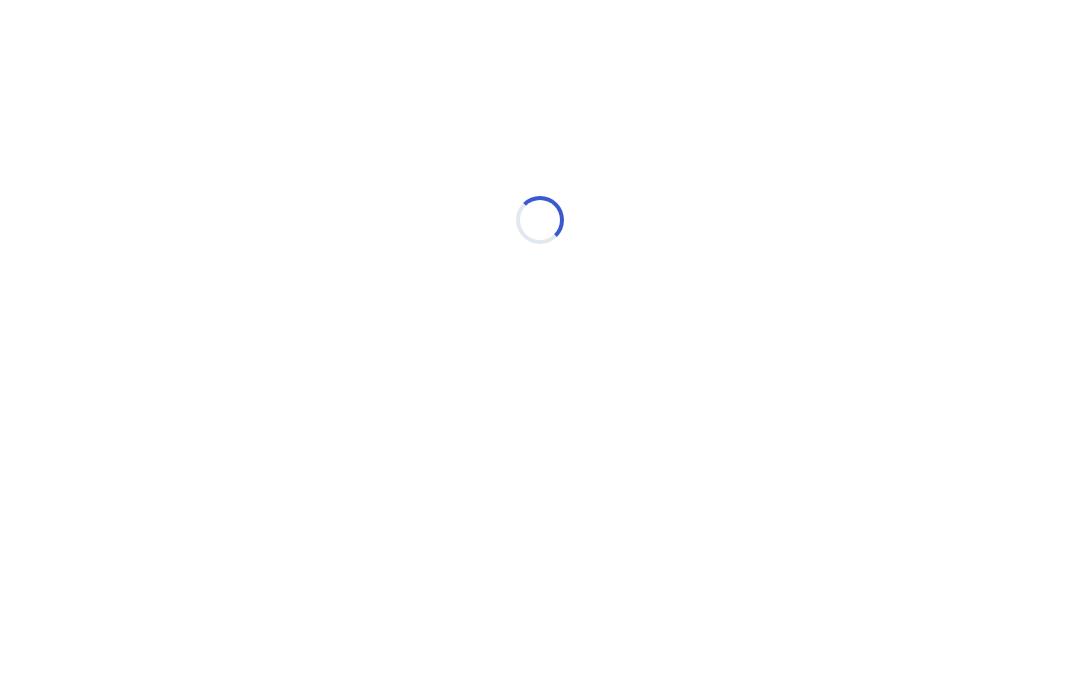 select on "*" 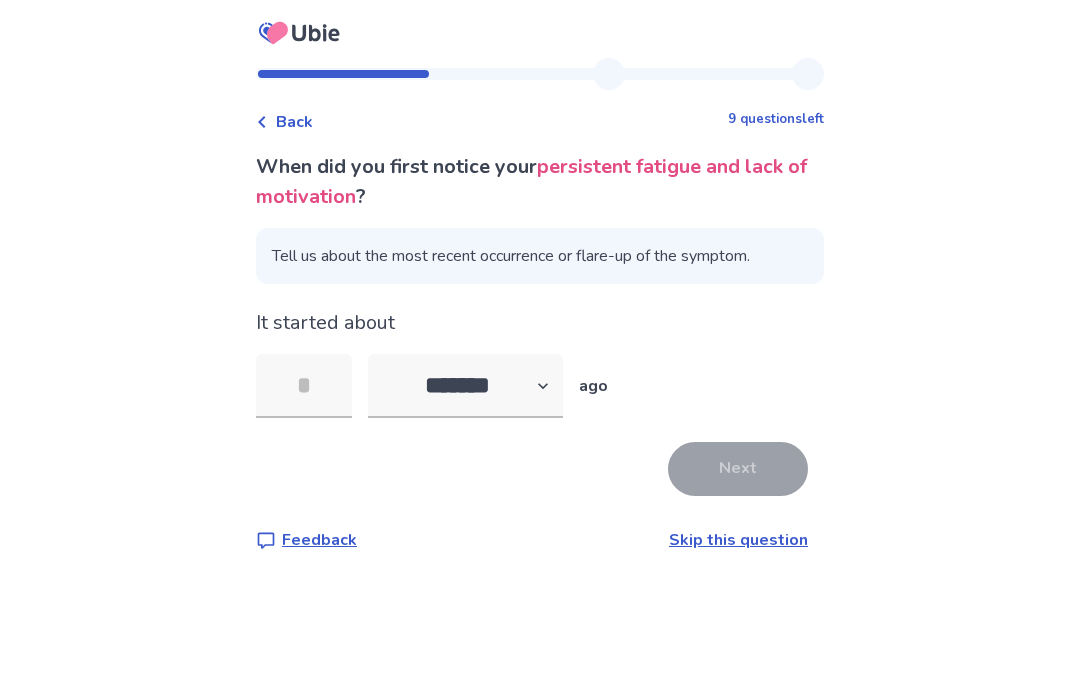 click on "Skip this question" at bounding box center (738, 540) 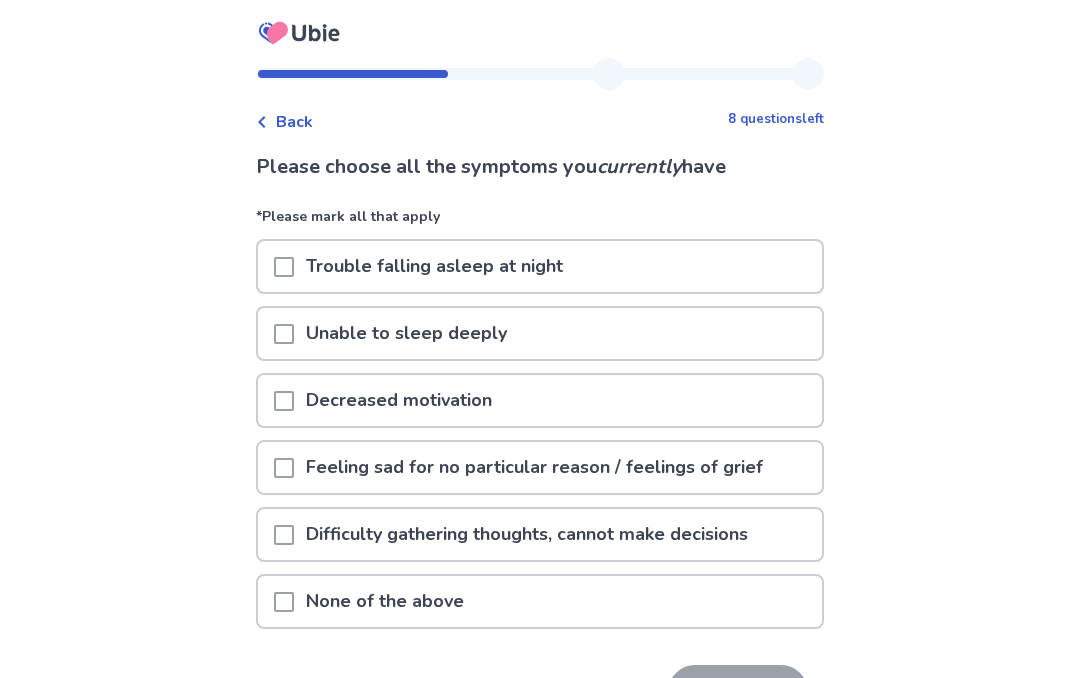 click at bounding box center [284, 266] 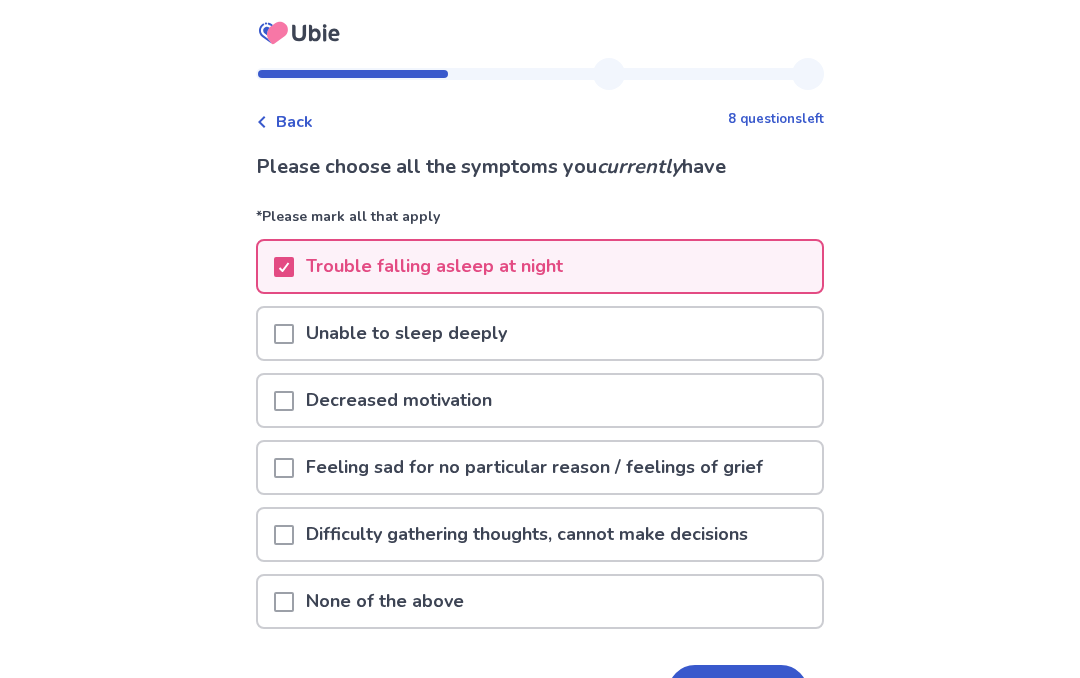 click on "Feeling sad for no particular reason / feelings of grief" at bounding box center (534, 467) 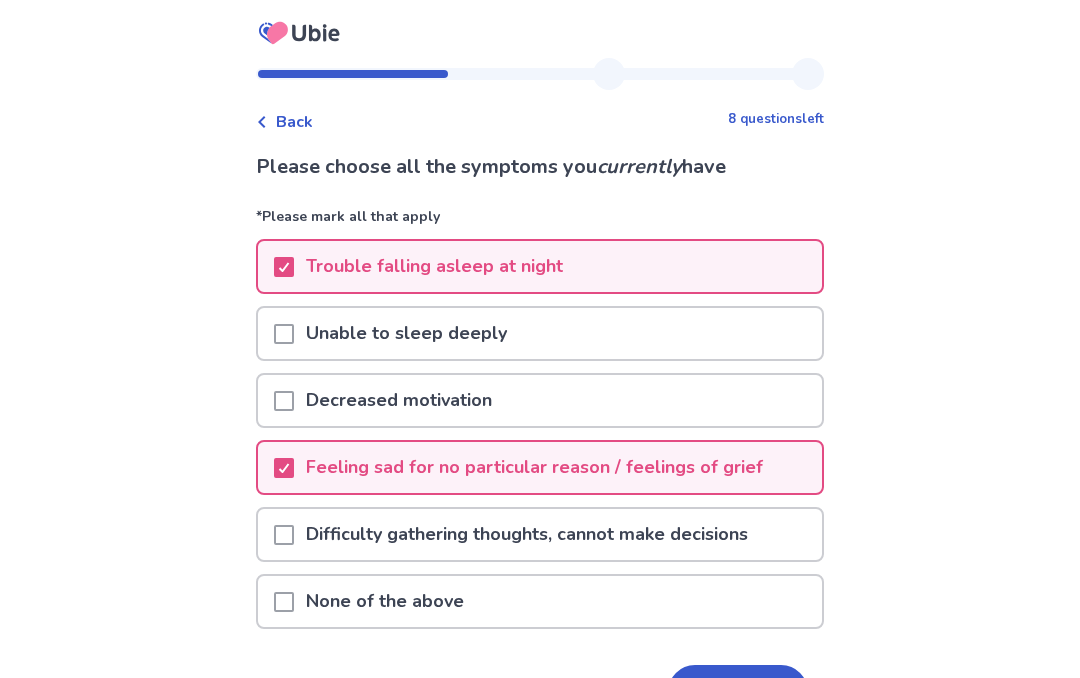 click on "Decreased motivation" at bounding box center (399, 400) 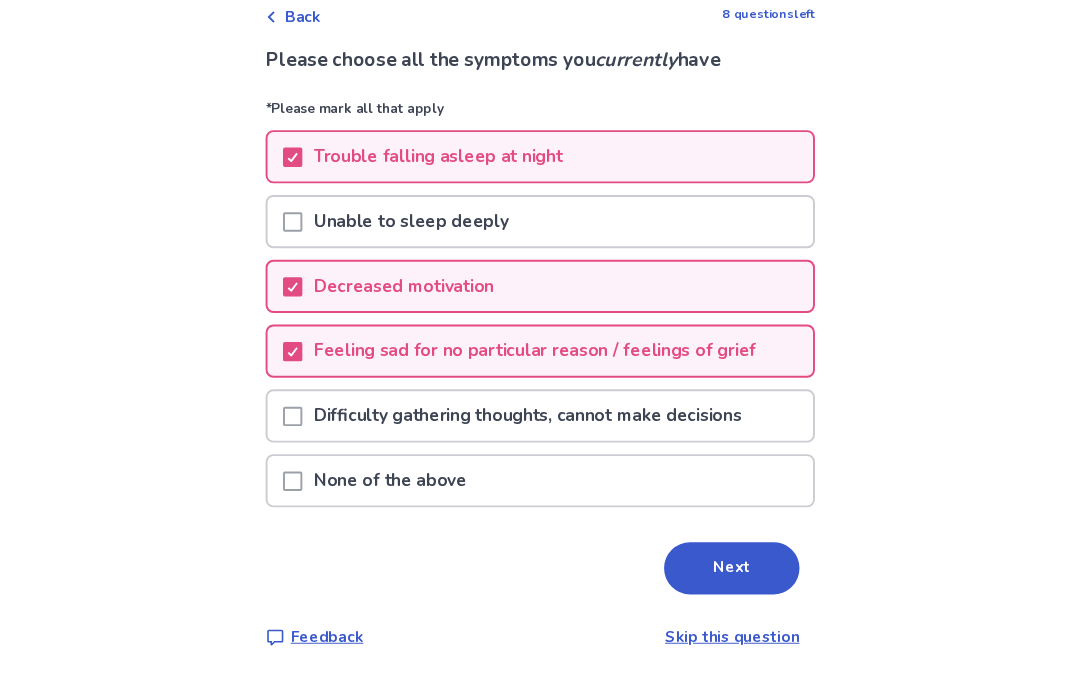 scroll, scrollTop: 116, scrollLeft: 0, axis: vertical 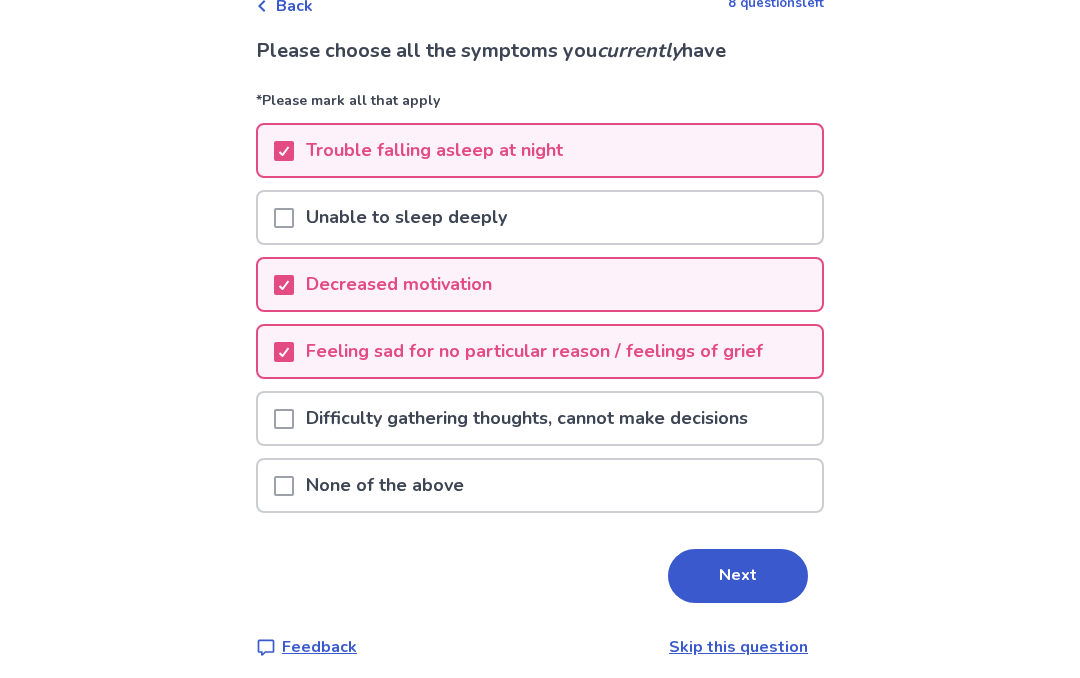 click on "Next" at bounding box center (738, 576) 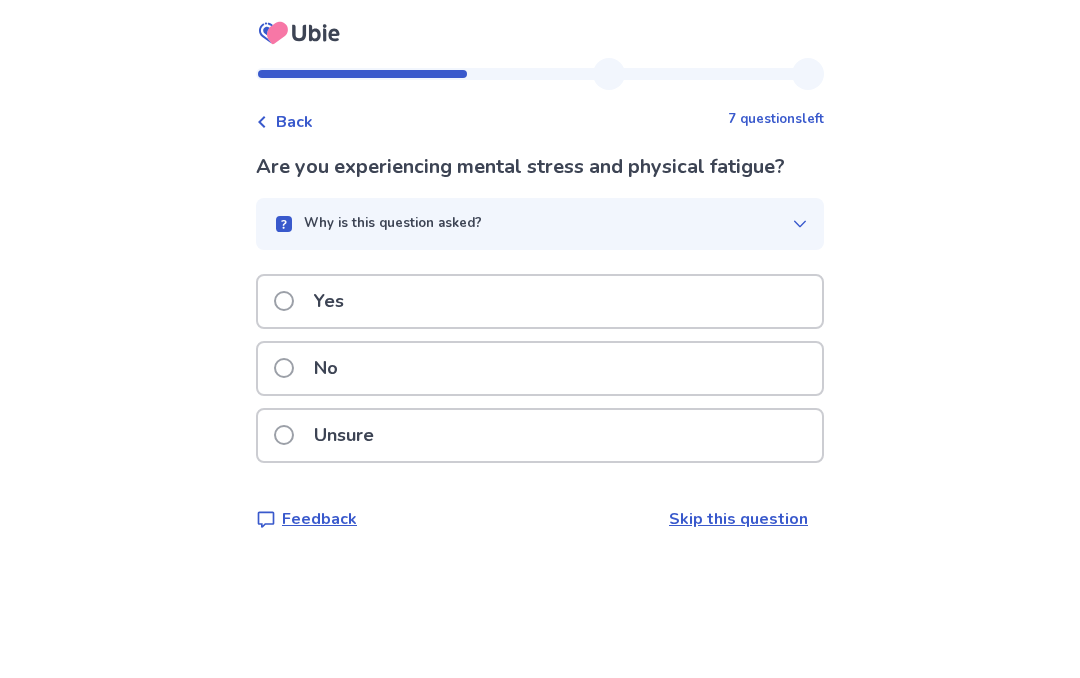click on "Why is this question asked?" at bounding box center [532, 224] 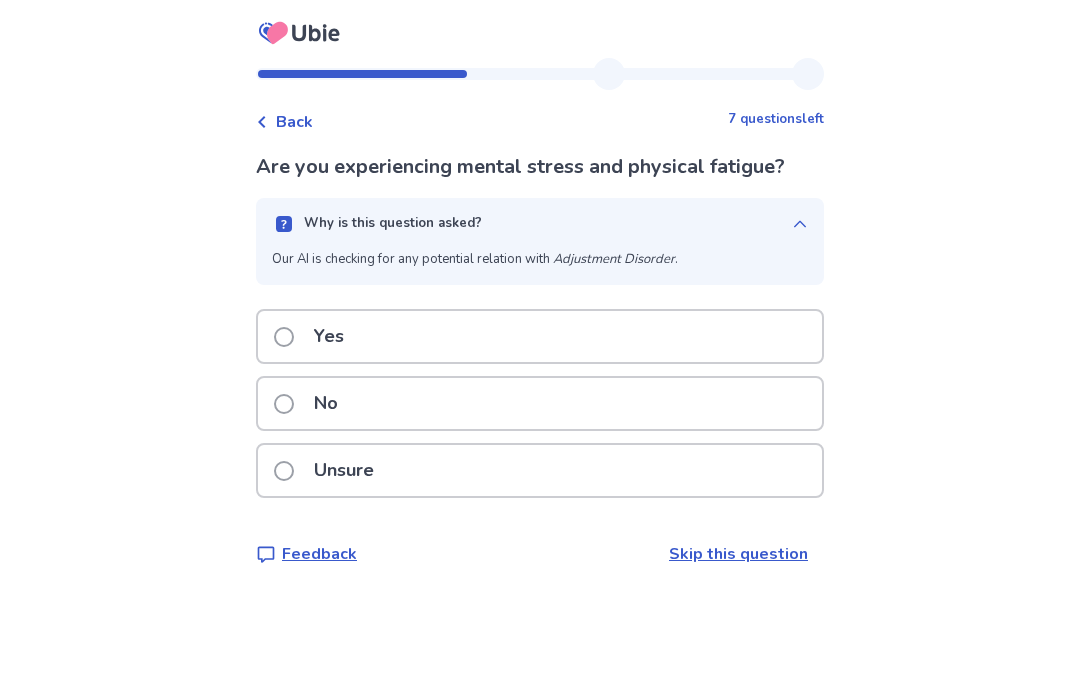 click on "Skip this question" at bounding box center [738, 554] 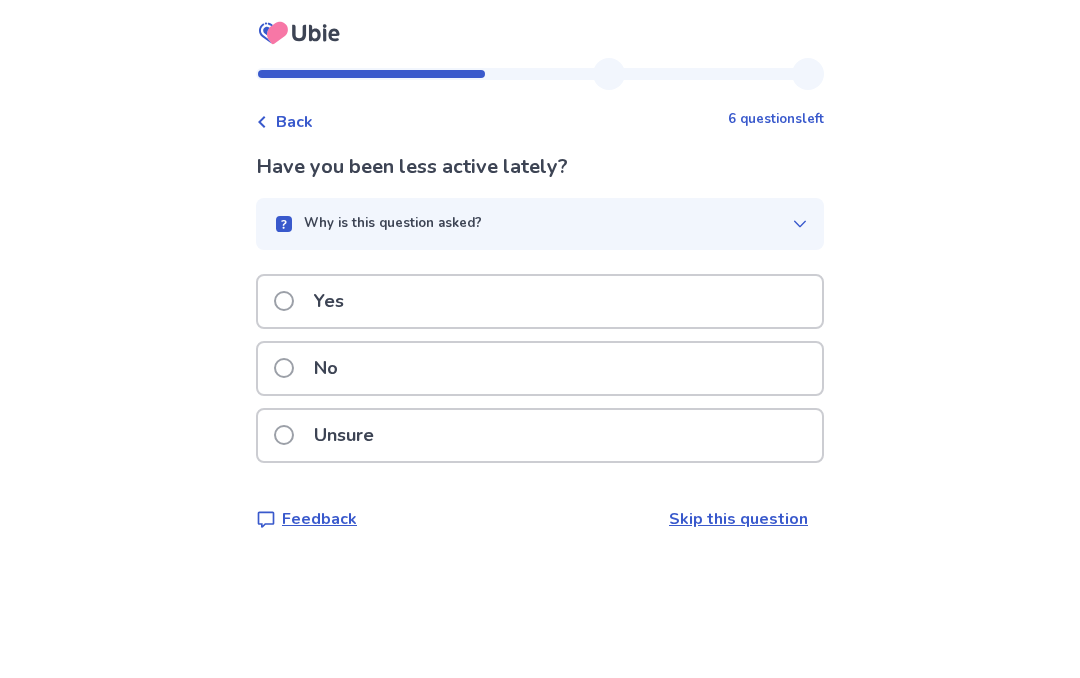 click on "Unsure" at bounding box center [540, 435] 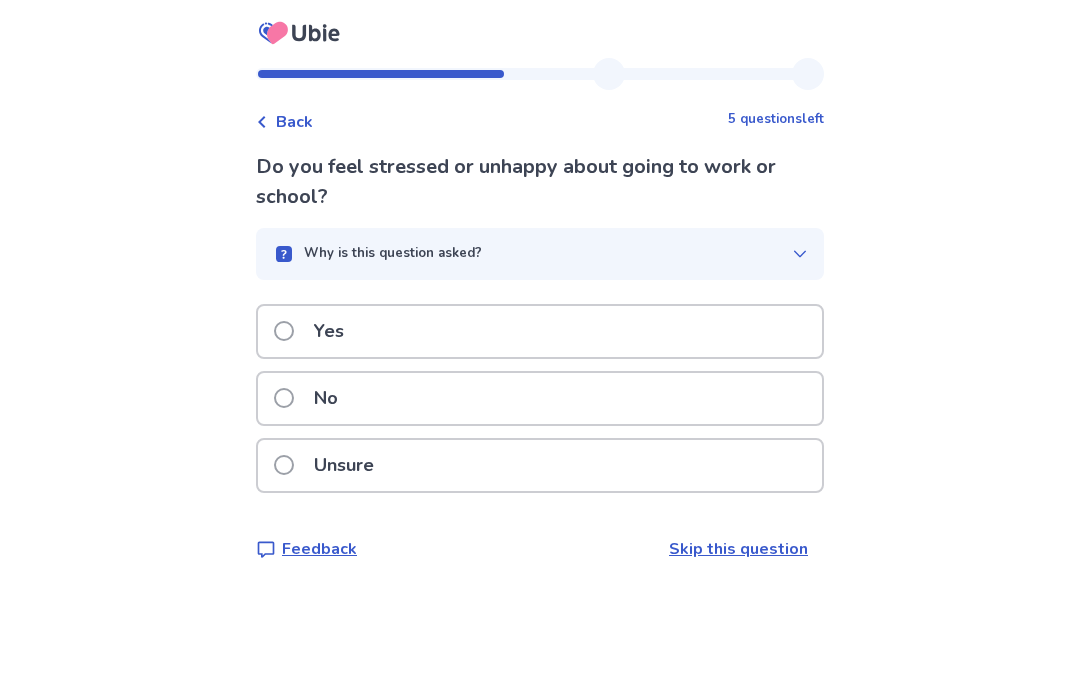 click on "Unsure" at bounding box center (344, 465) 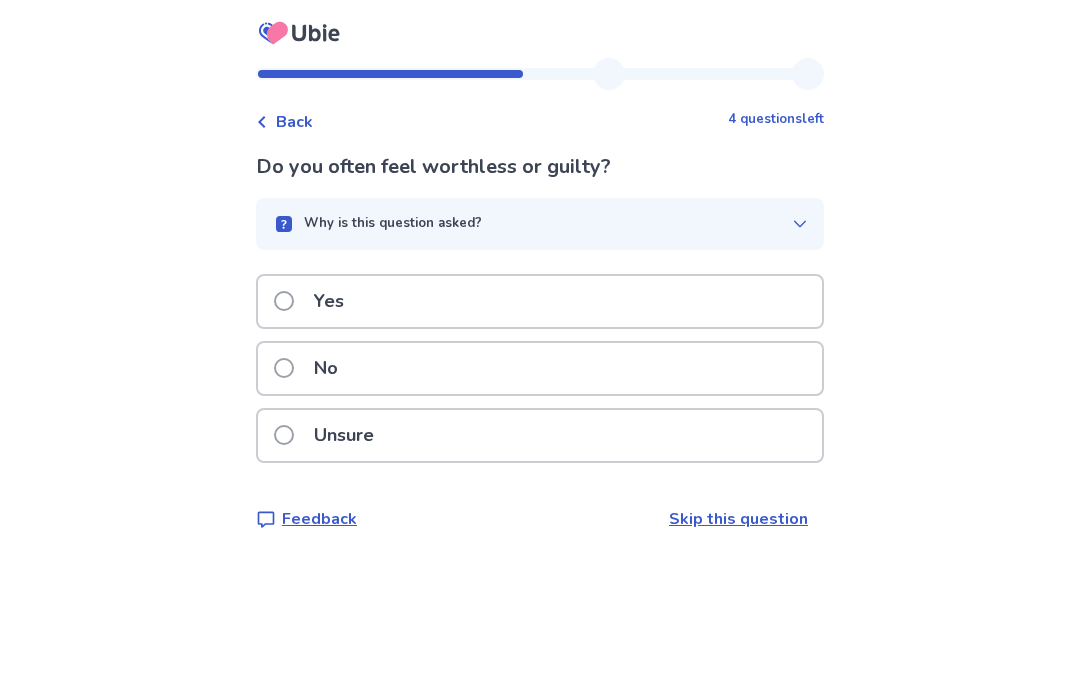 click on "Yes" at bounding box center (329, 301) 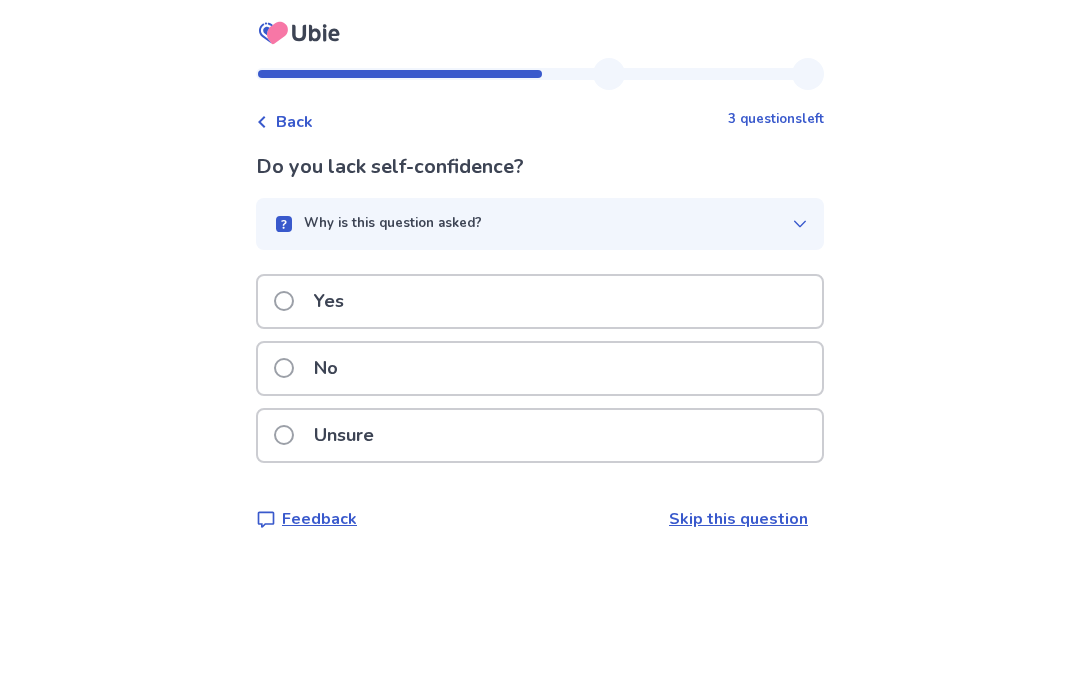click on "Unsure" at bounding box center (540, 435) 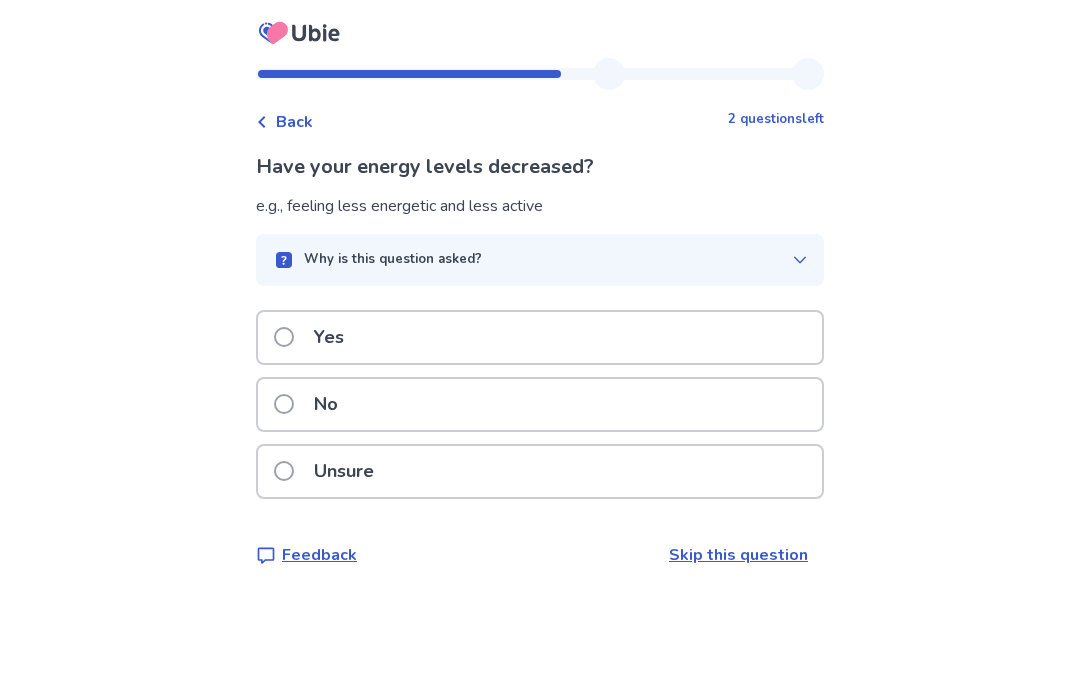 click on "Unsure" at bounding box center [540, 471] 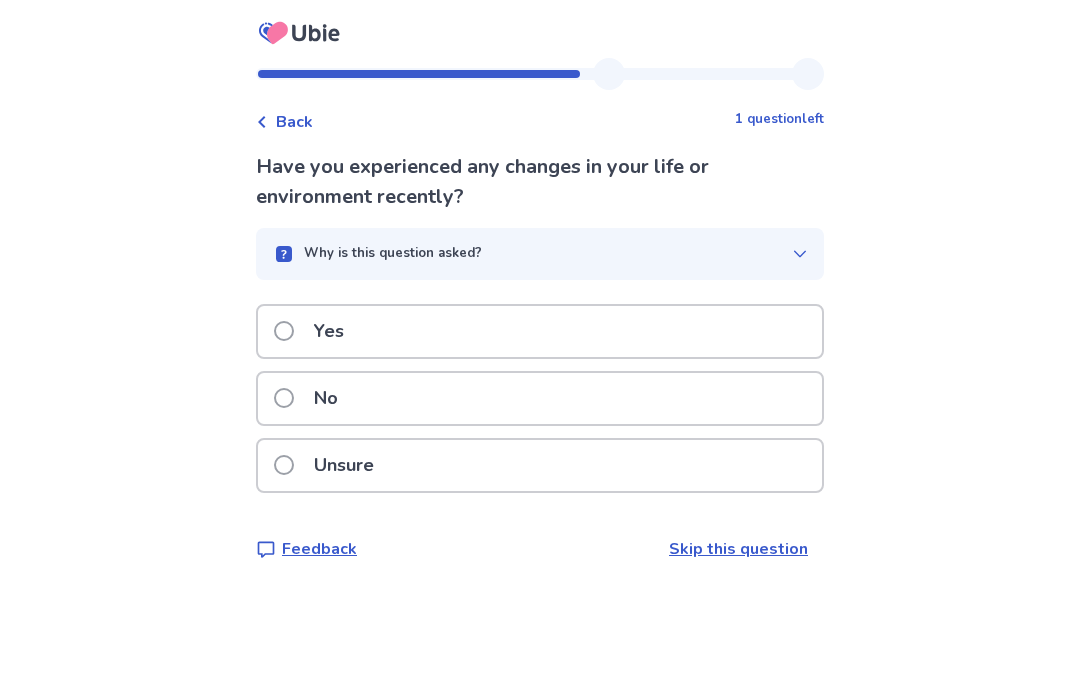 click on "Yes" at bounding box center [540, 331] 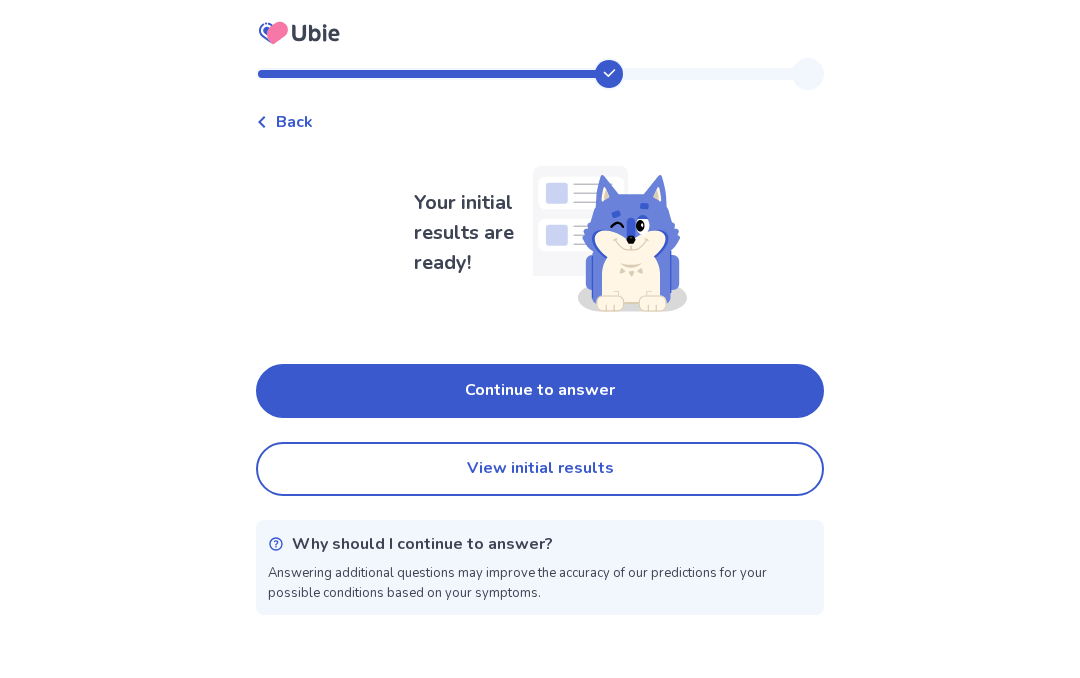 click on "View initial results" at bounding box center [540, 469] 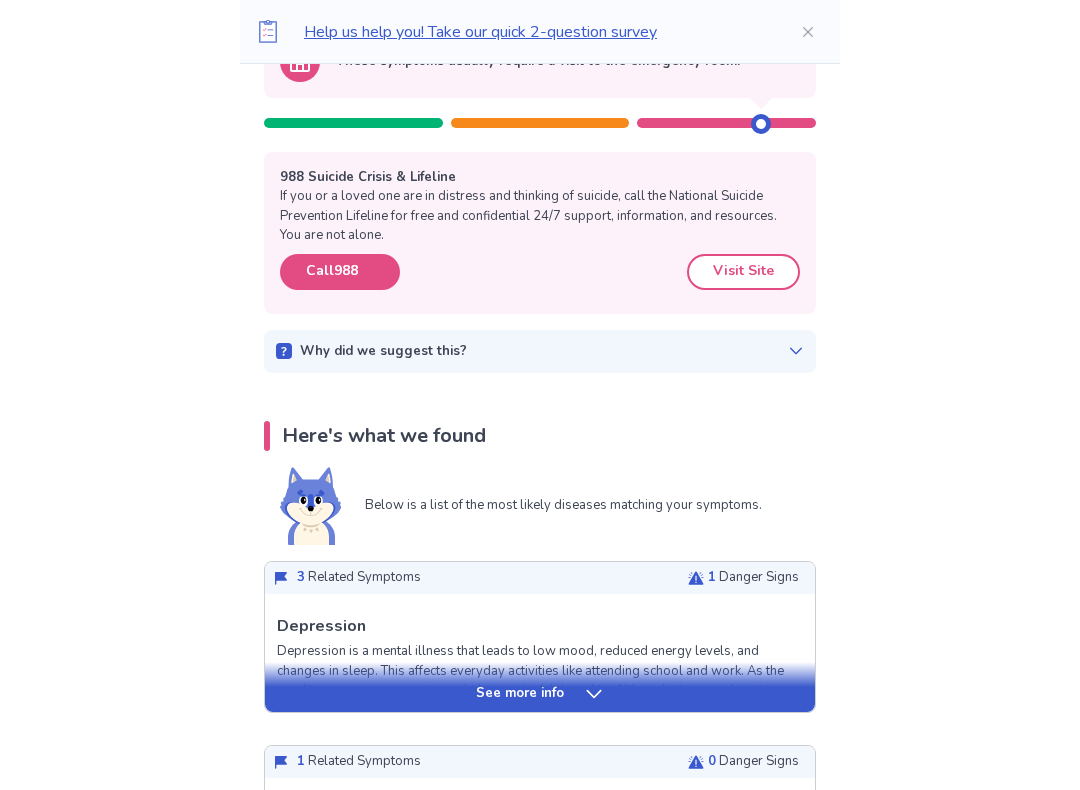 scroll, scrollTop: 253, scrollLeft: 0, axis: vertical 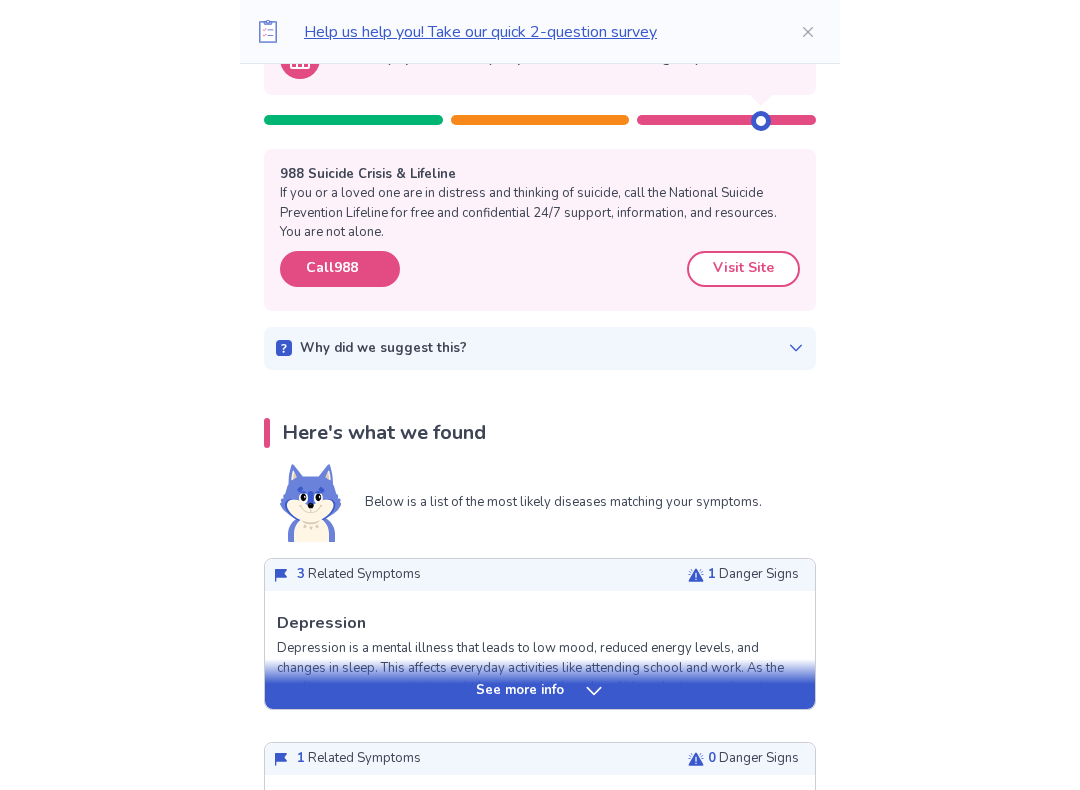 click 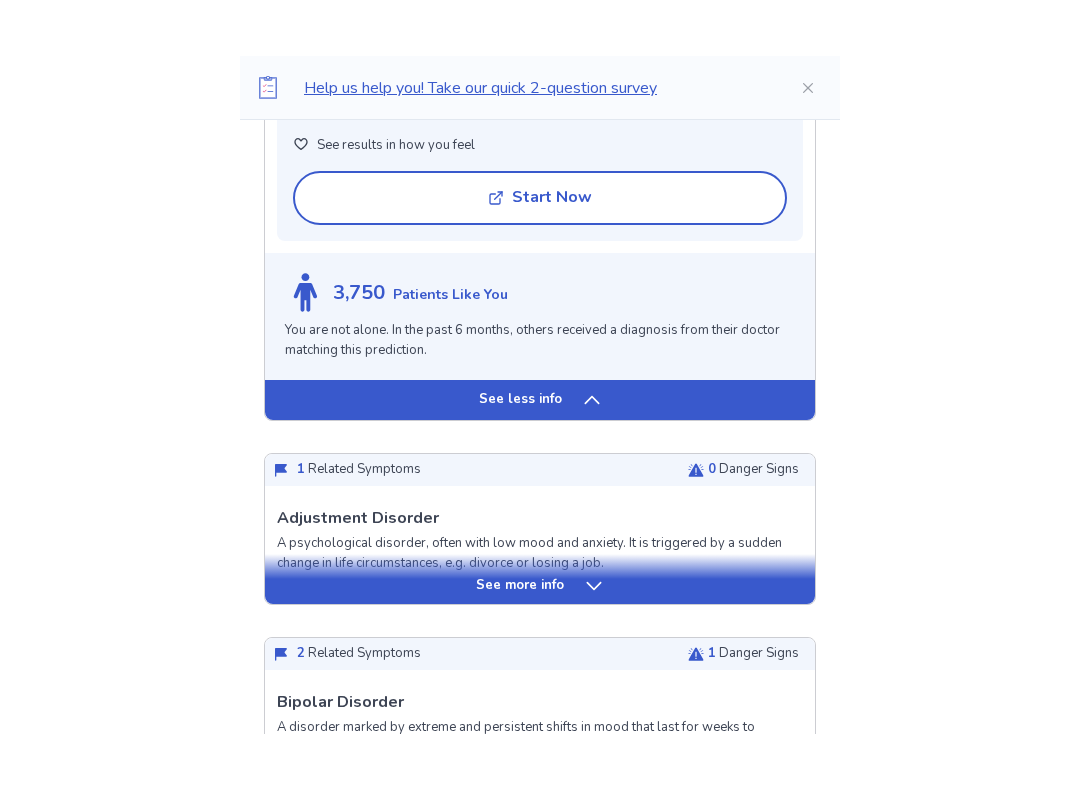 scroll, scrollTop: 1852, scrollLeft: 0, axis: vertical 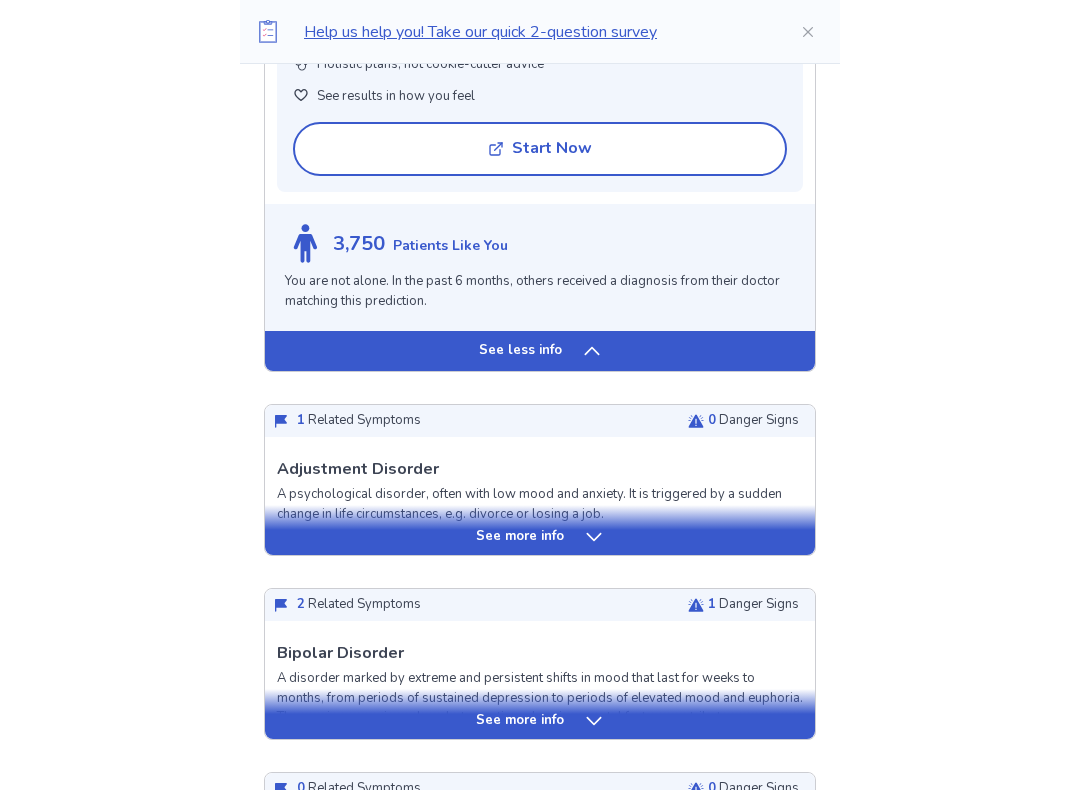 click on "See more info" at bounding box center (540, 530) 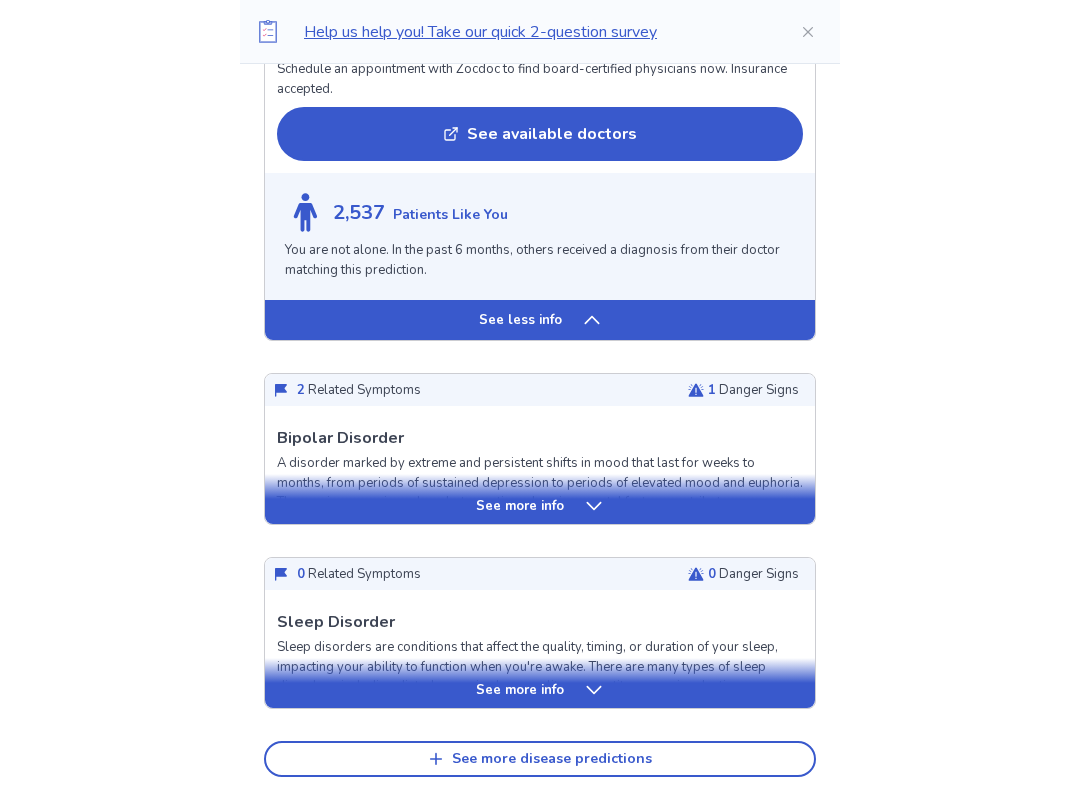scroll, scrollTop: 3445, scrollLeft: 0, axis: vertical 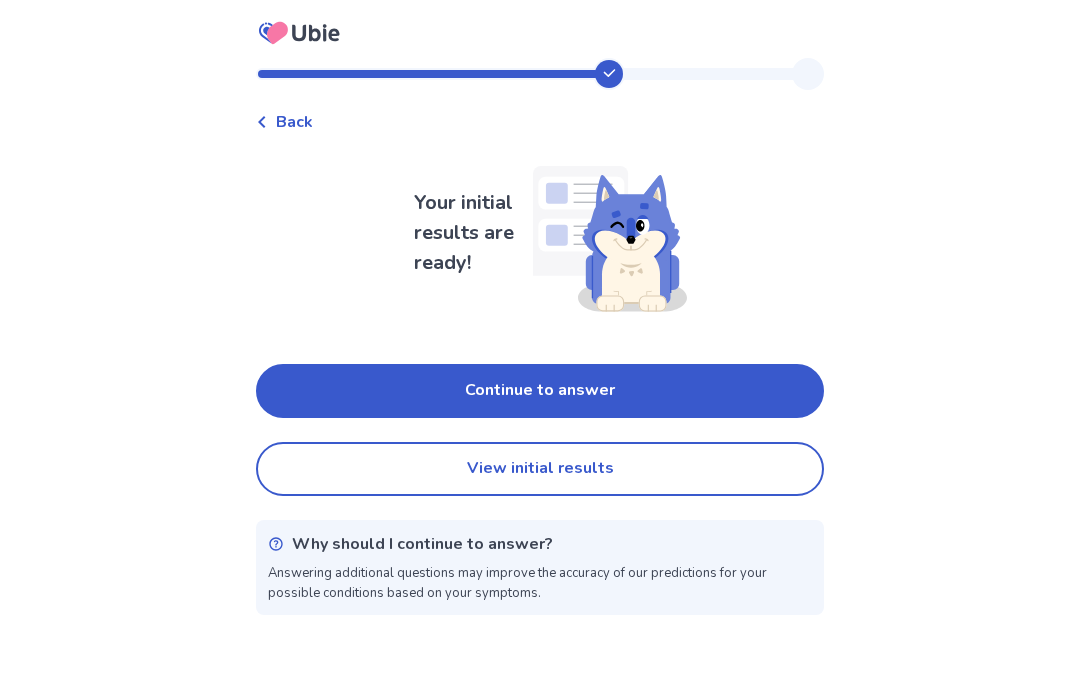 click on "Continue to answer" at bounding box center [540, 391] 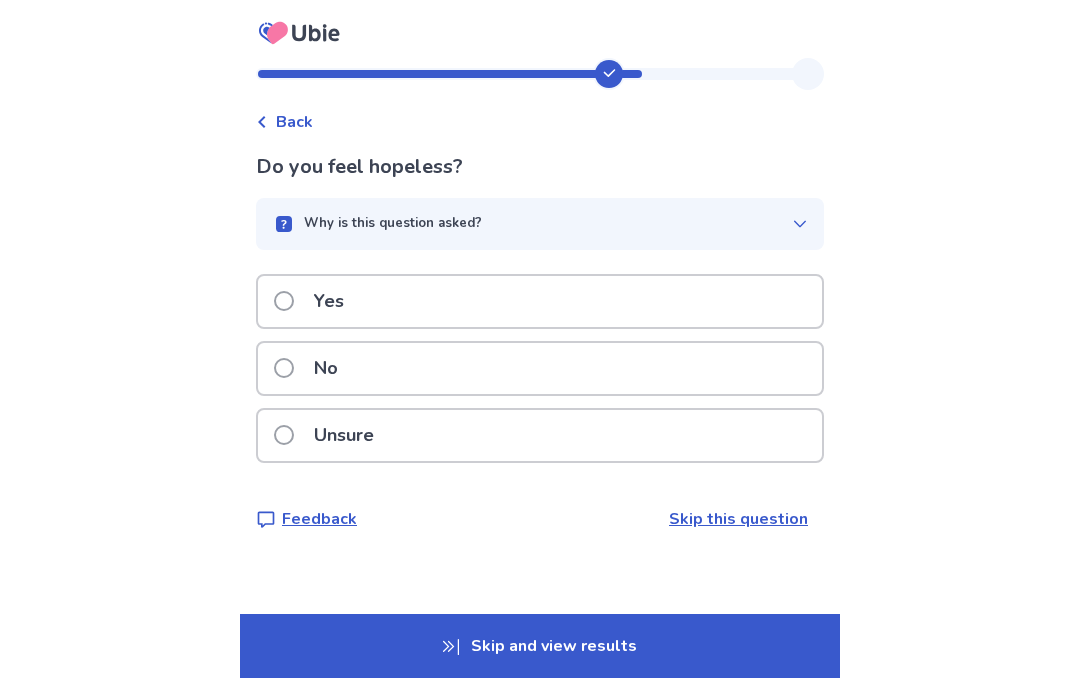 click on "Yes" at bounding box center [540, 301] 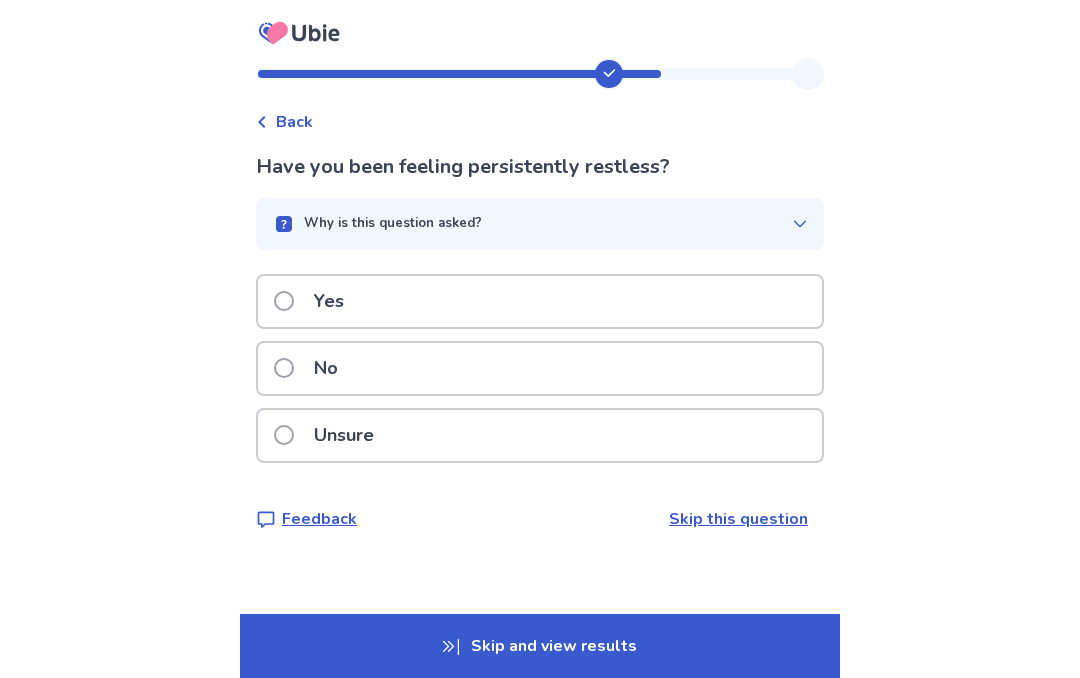 click on "Yes" at bounding box center [540, 301] 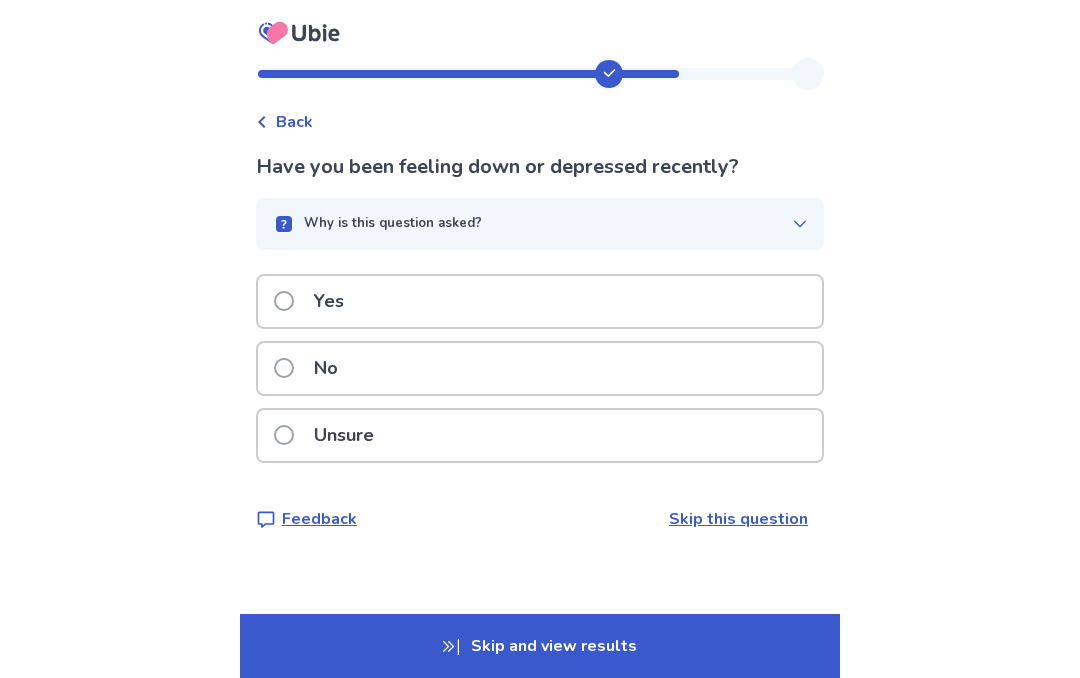 click on "Yes" at bounding box center [540, 301] 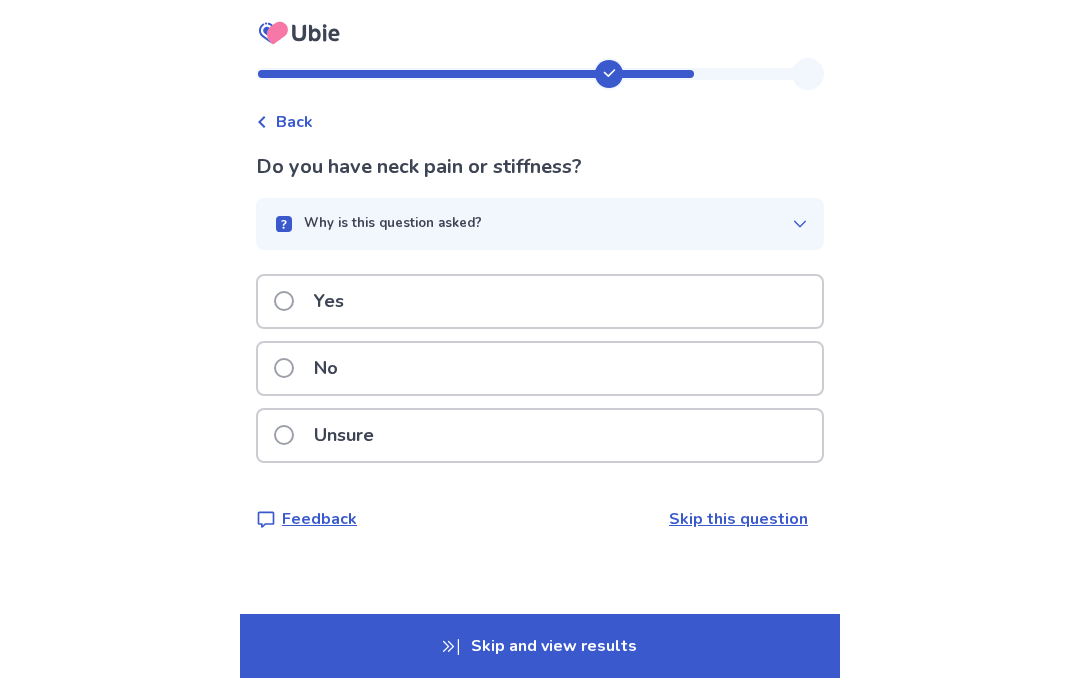 click on "Unsure" at bounding box center [540, 435] 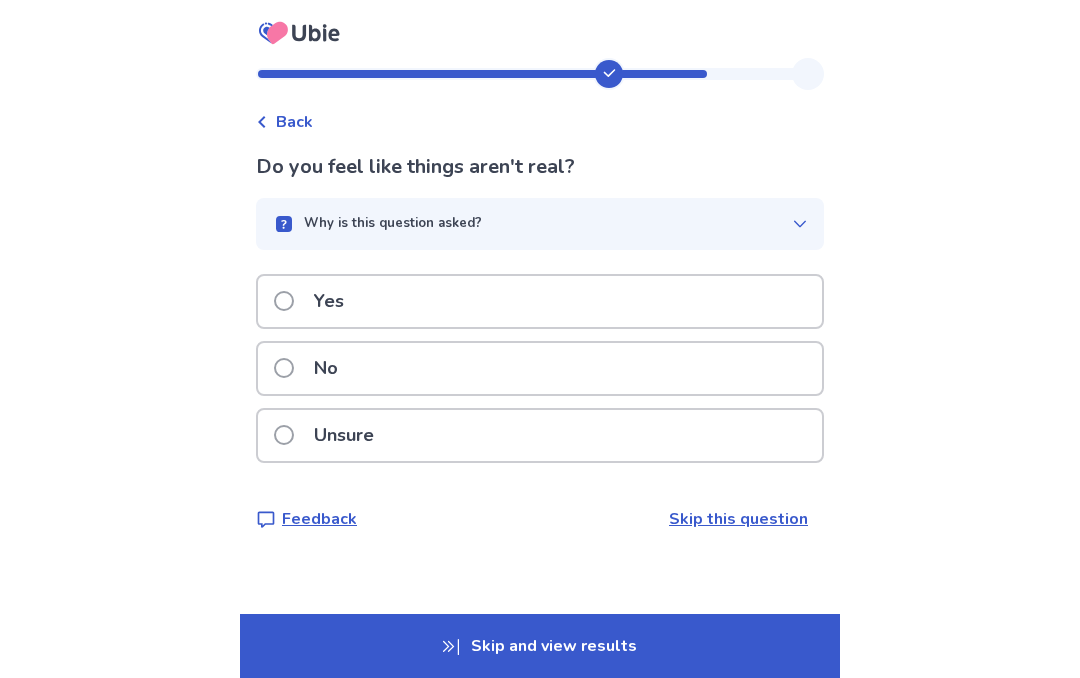 click on "Yes" at bounding box center (540, 301) 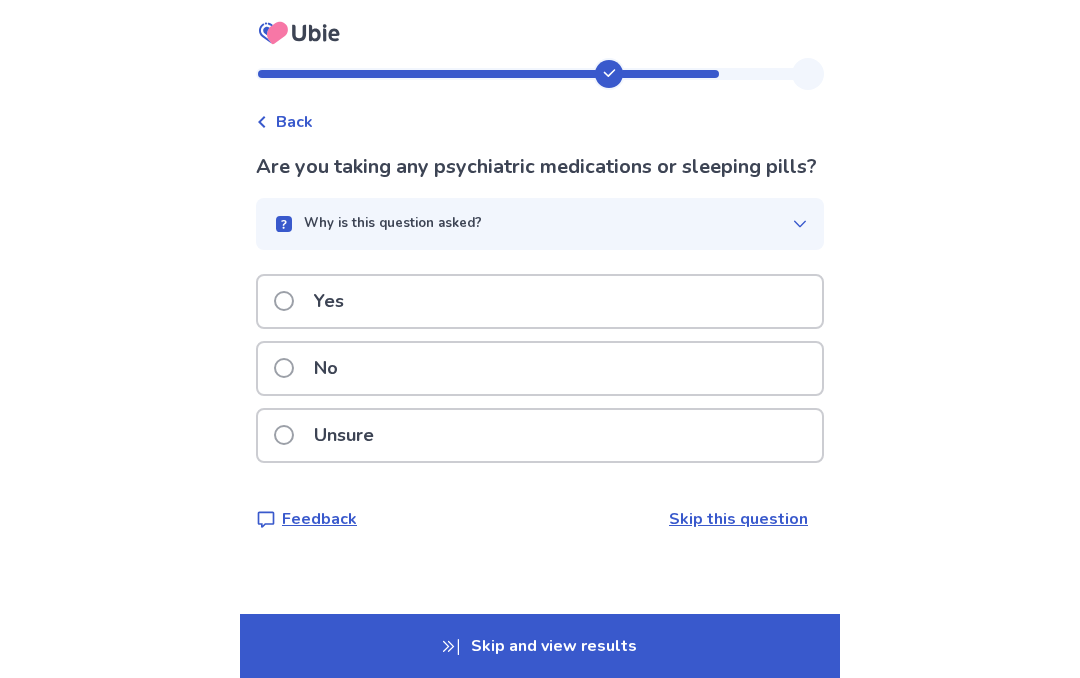 click on "No" at bounding box center (540, 368) 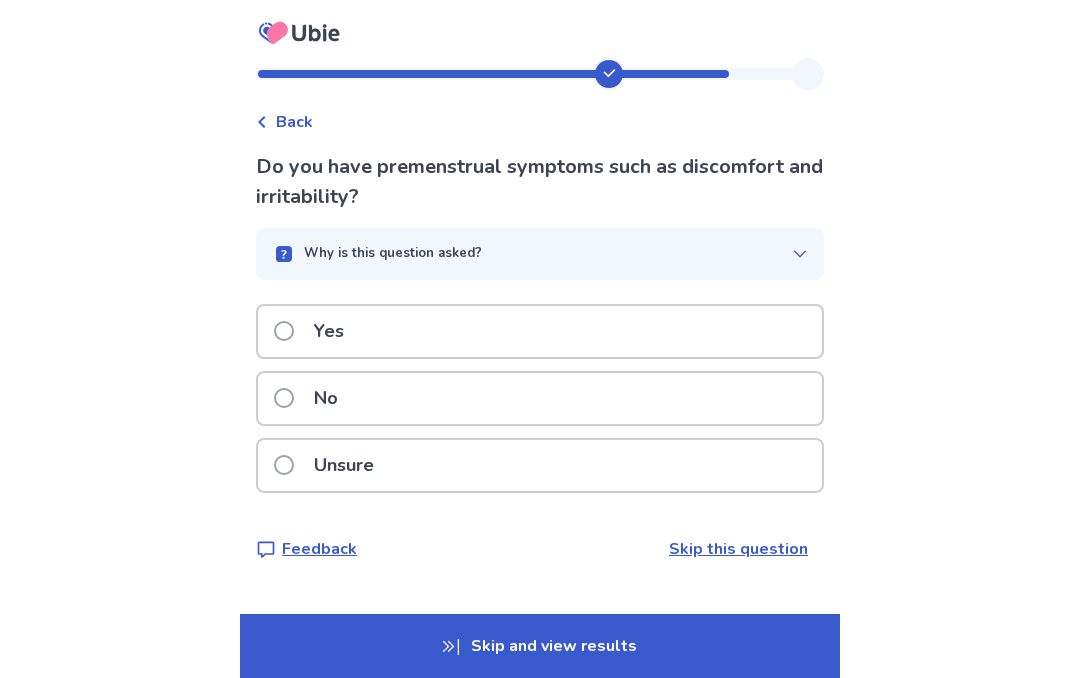 click on "Unsure" at bounding box center [540, 465] 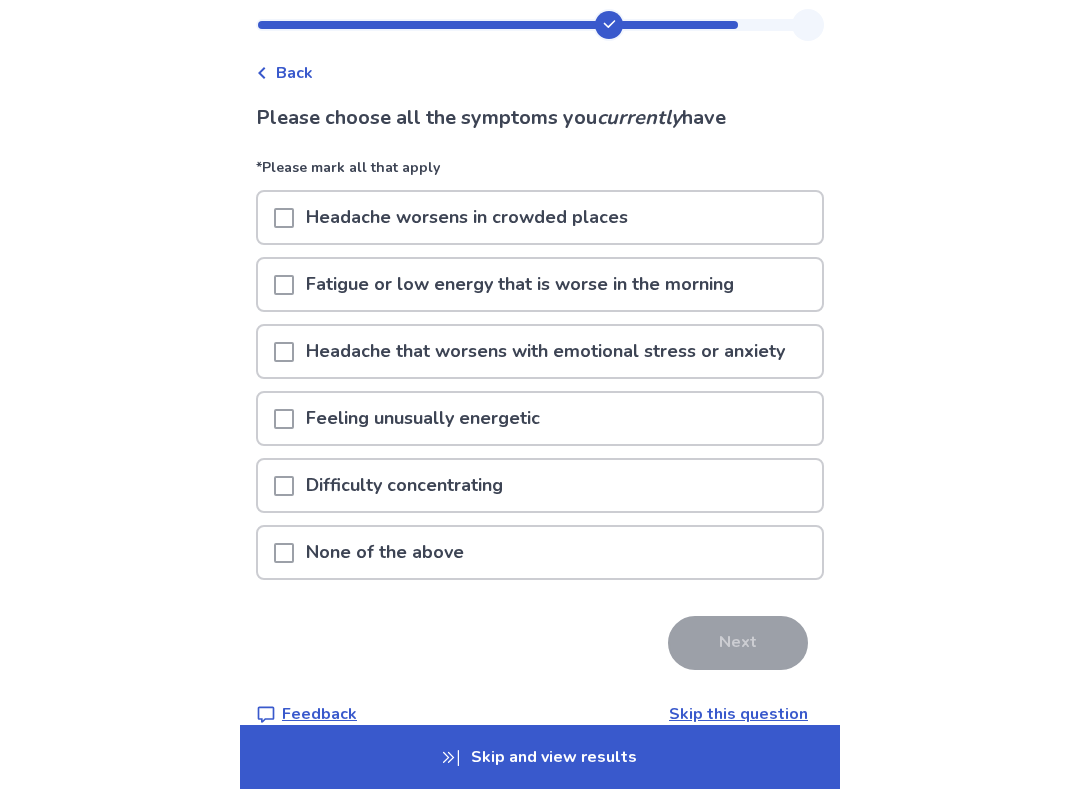 scroll, scrollTop: 49, scrollLeft: 0, axis: vertical 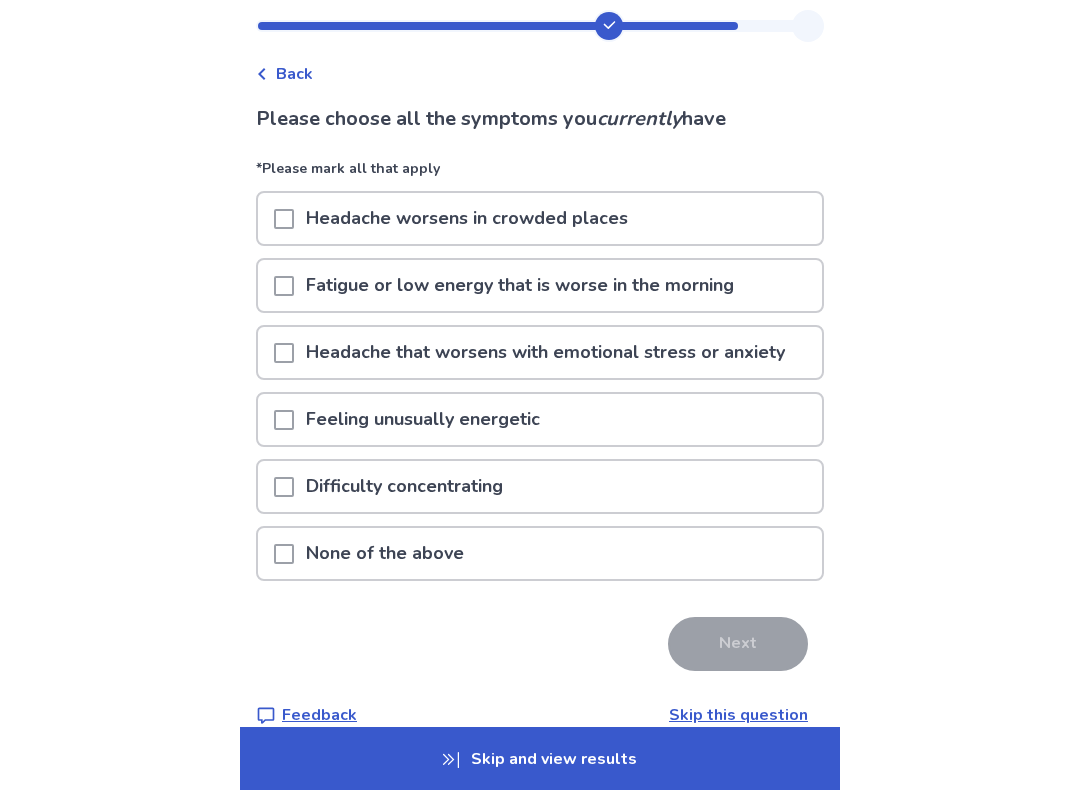 click on "Feeling unusually energetic" at bounding box center [540, 418] 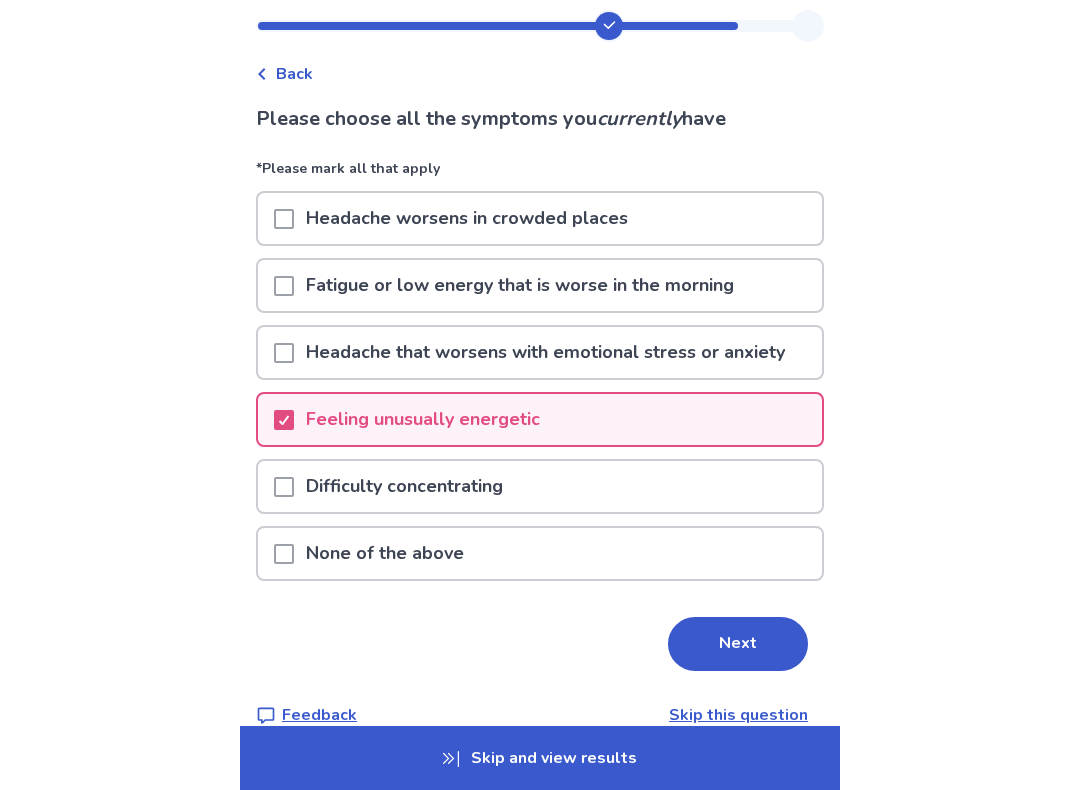 click on "Difficulty concentrating" at bounding box center [540, 486] 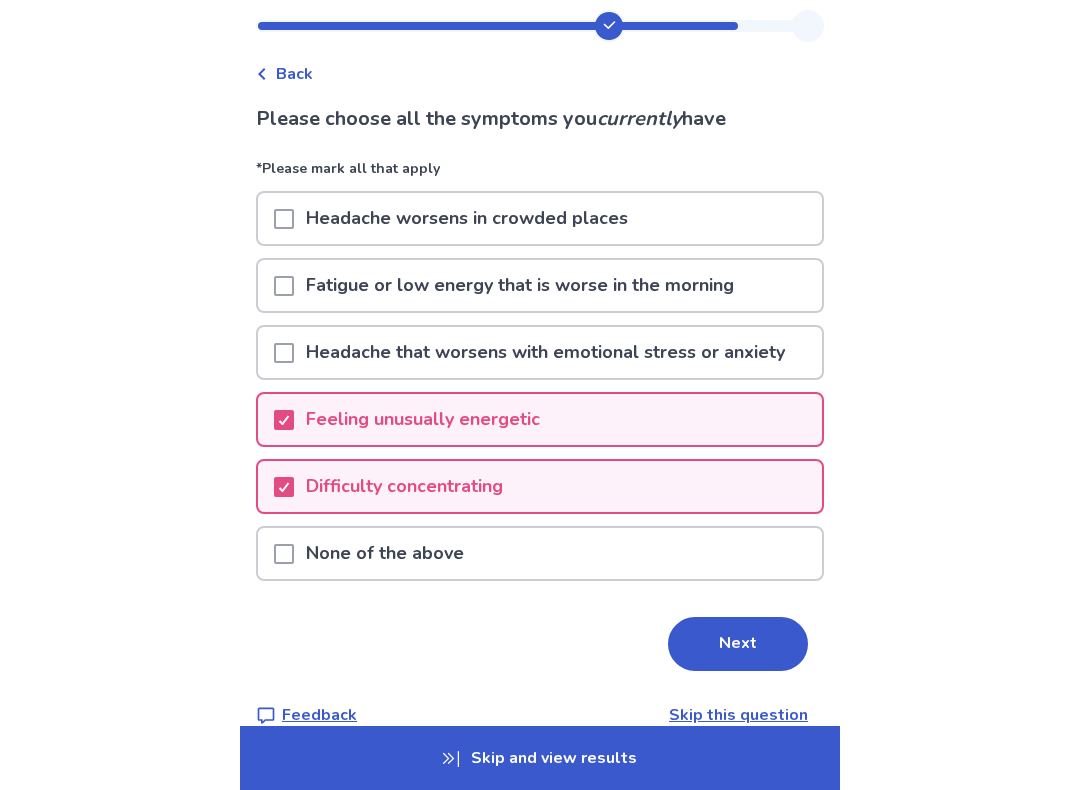 click on "Next" at bounding box center (738, 644) 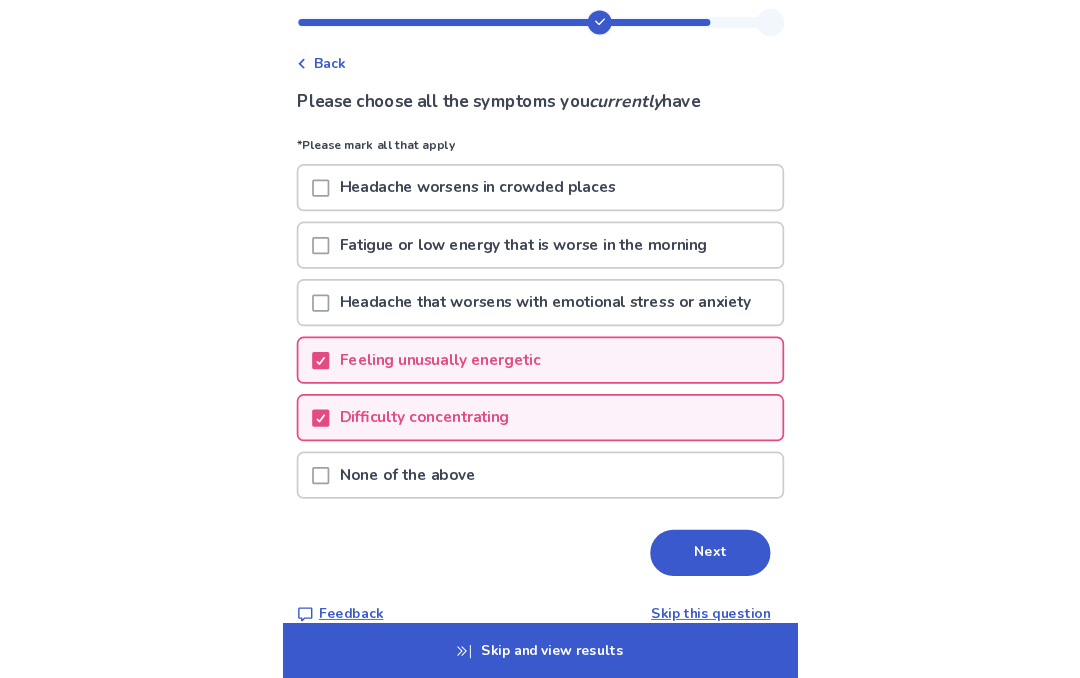 scroll, scrollTop: 0, scrollLeft: 0, axis: both 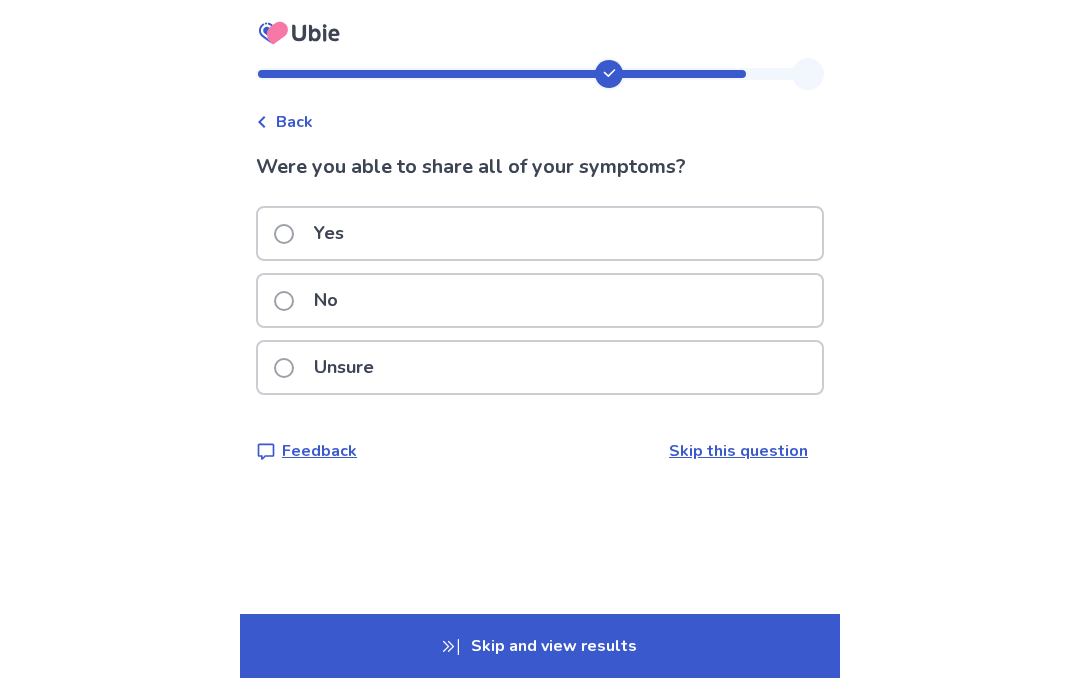 click on "Unsure" at bounding box center [540, 367] 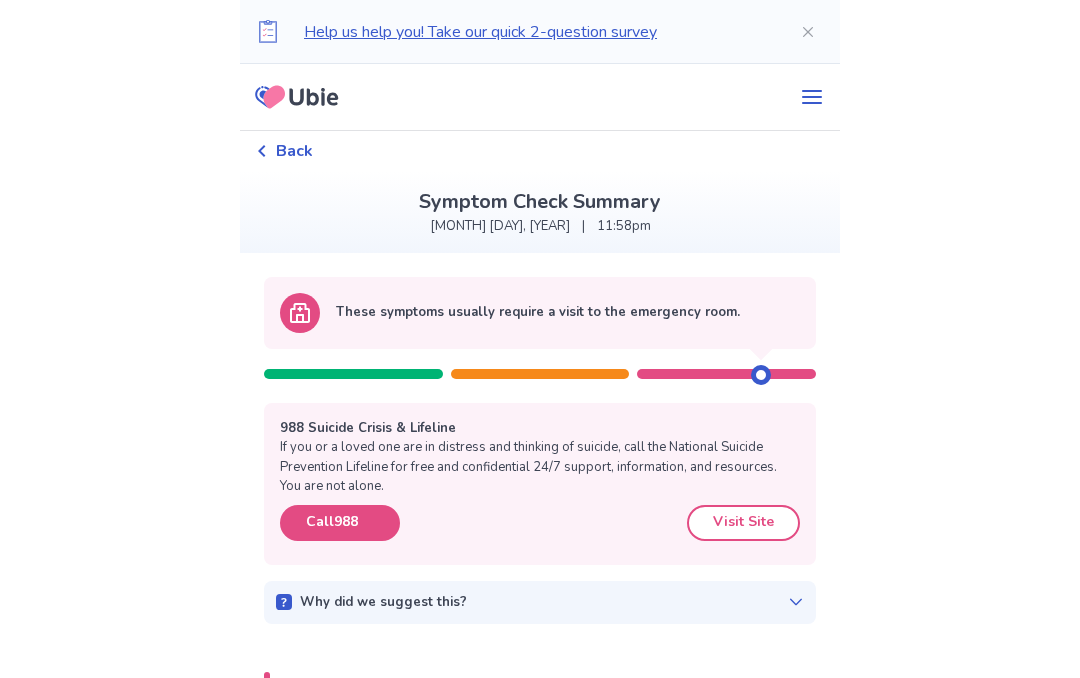 click on "Help us help you! Take our quick 2-question survey" at bounding box center [536, 32] 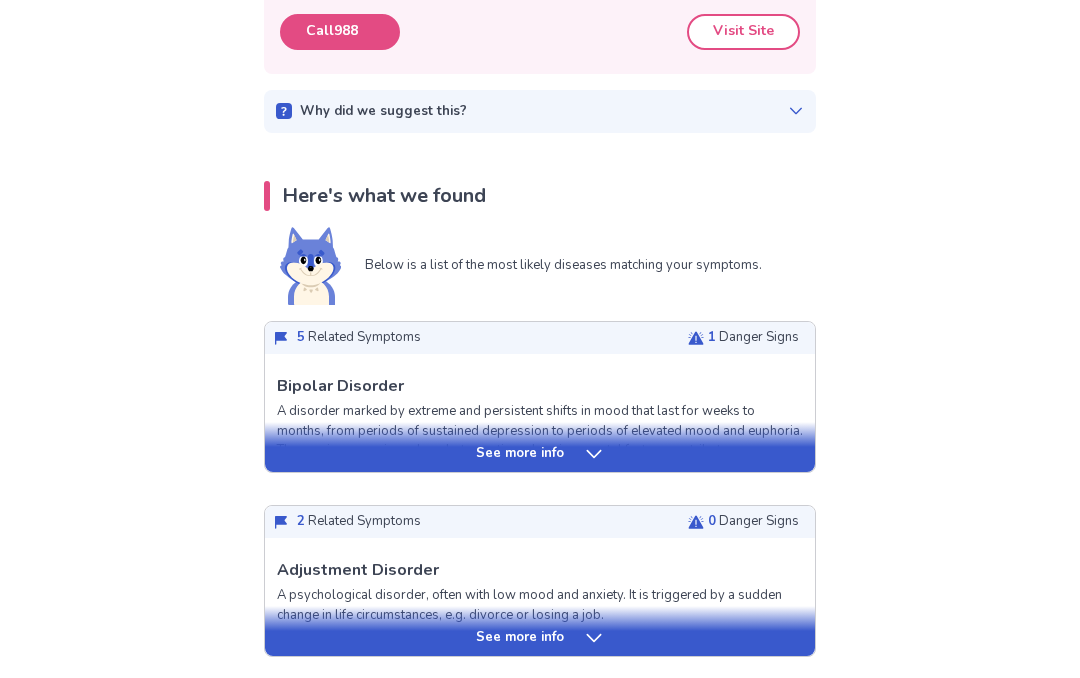 scroll, scrollTop: 422, scrollLeft: 0, axis: vertical 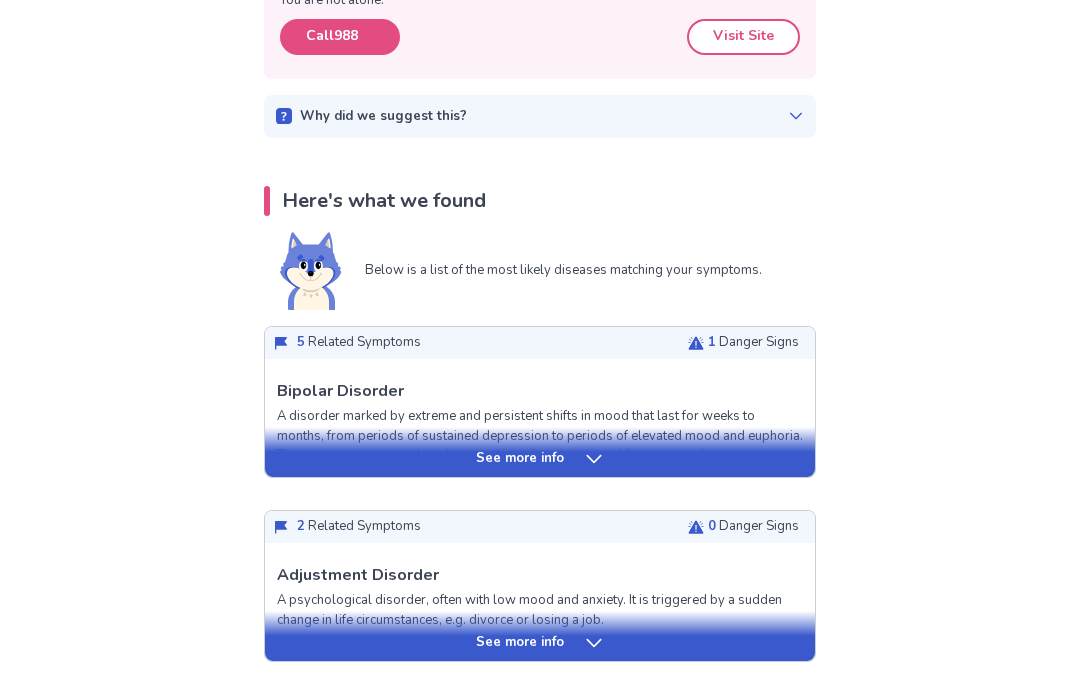 click on "See more info" at bounding box center [540, 452] 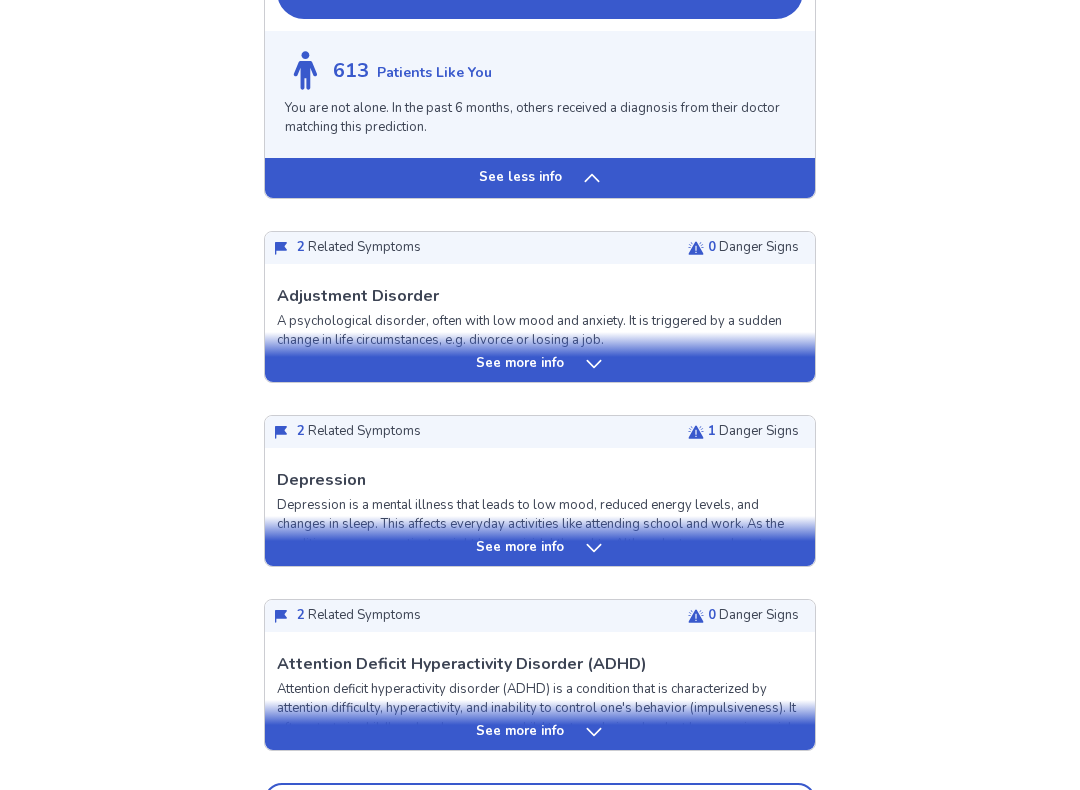 scroll, scrollTop: 2149, scrollLeft: 0, axis: vertical 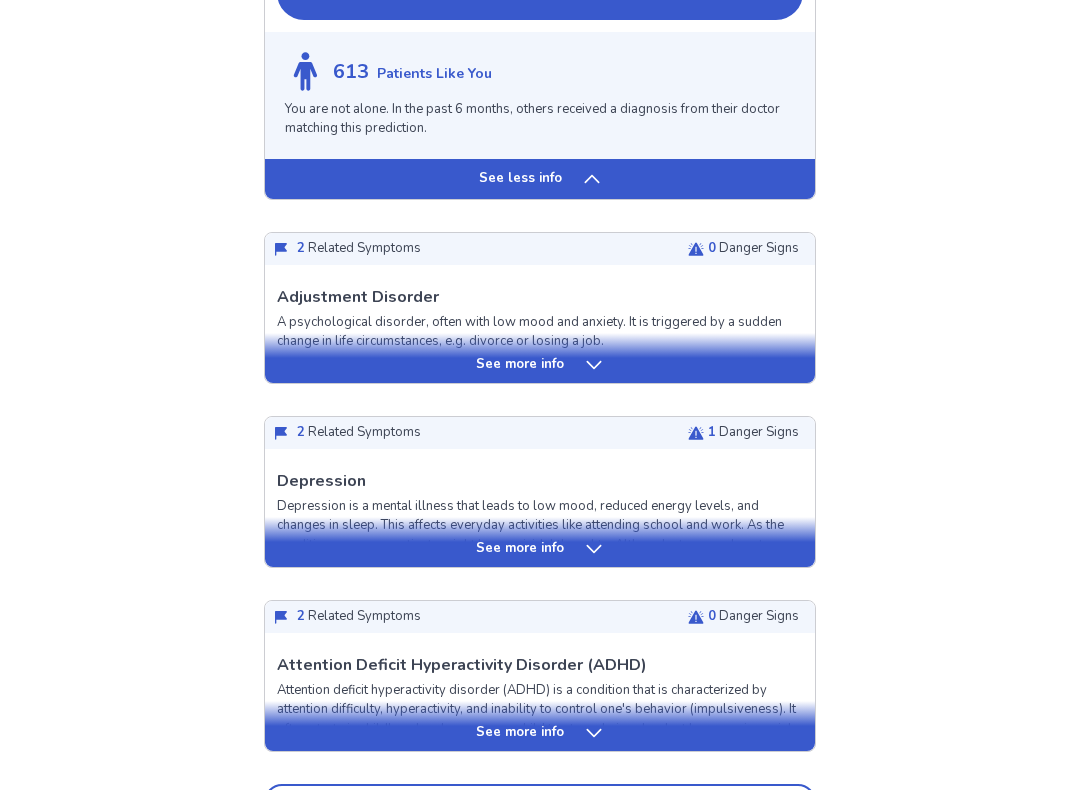 click on "See more info" at bounding box center (540, 549) 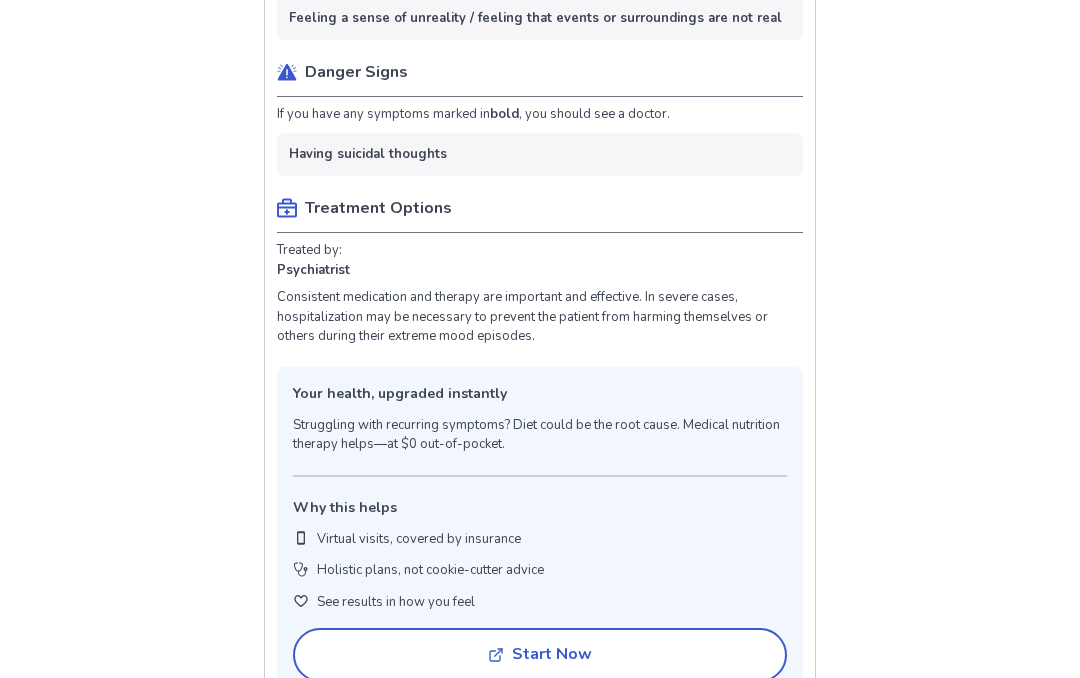 scroll, scrollTop: 1194, scrollLeft: 0, axis: vertical 